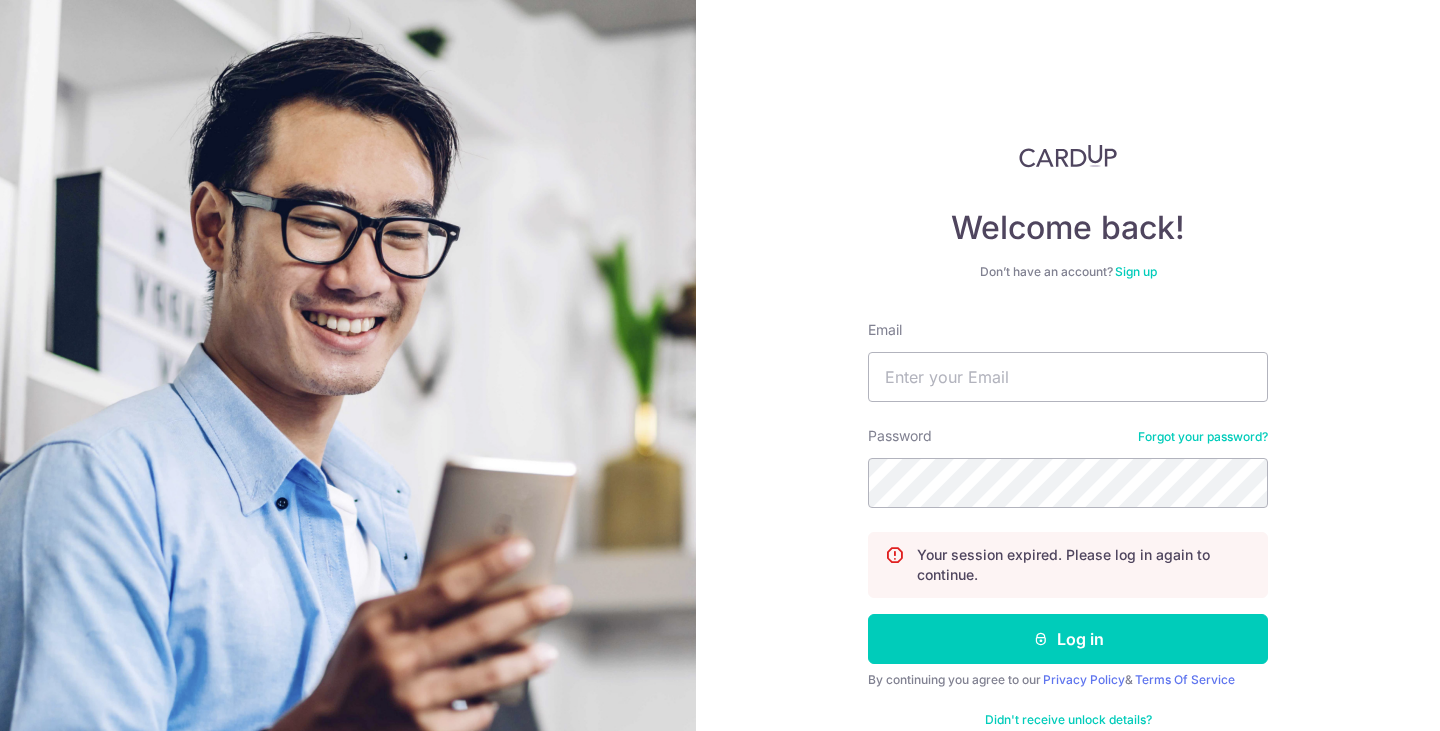 scroll, scrollTop: 0, scrollLeft: 0, axis: both 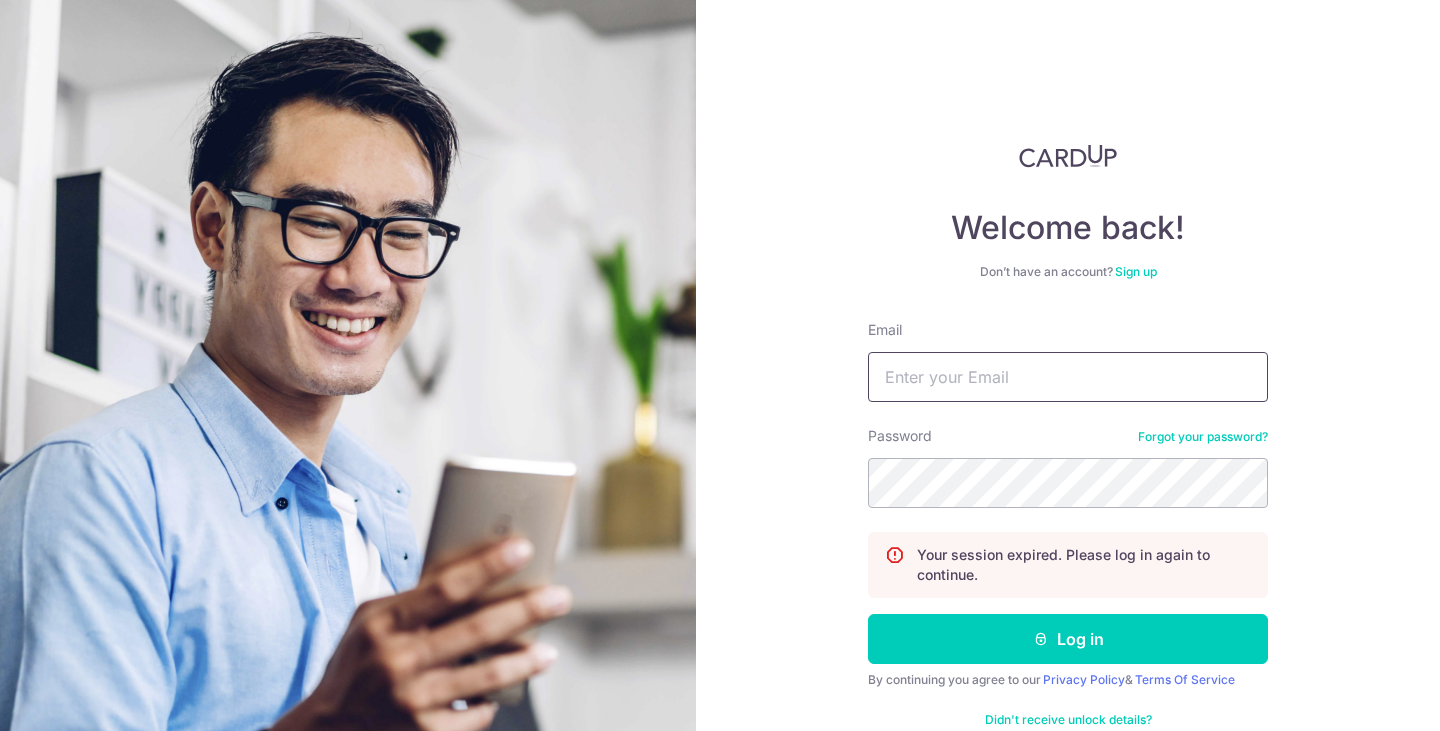 click on "Email" at bounding box center [1068, 377] 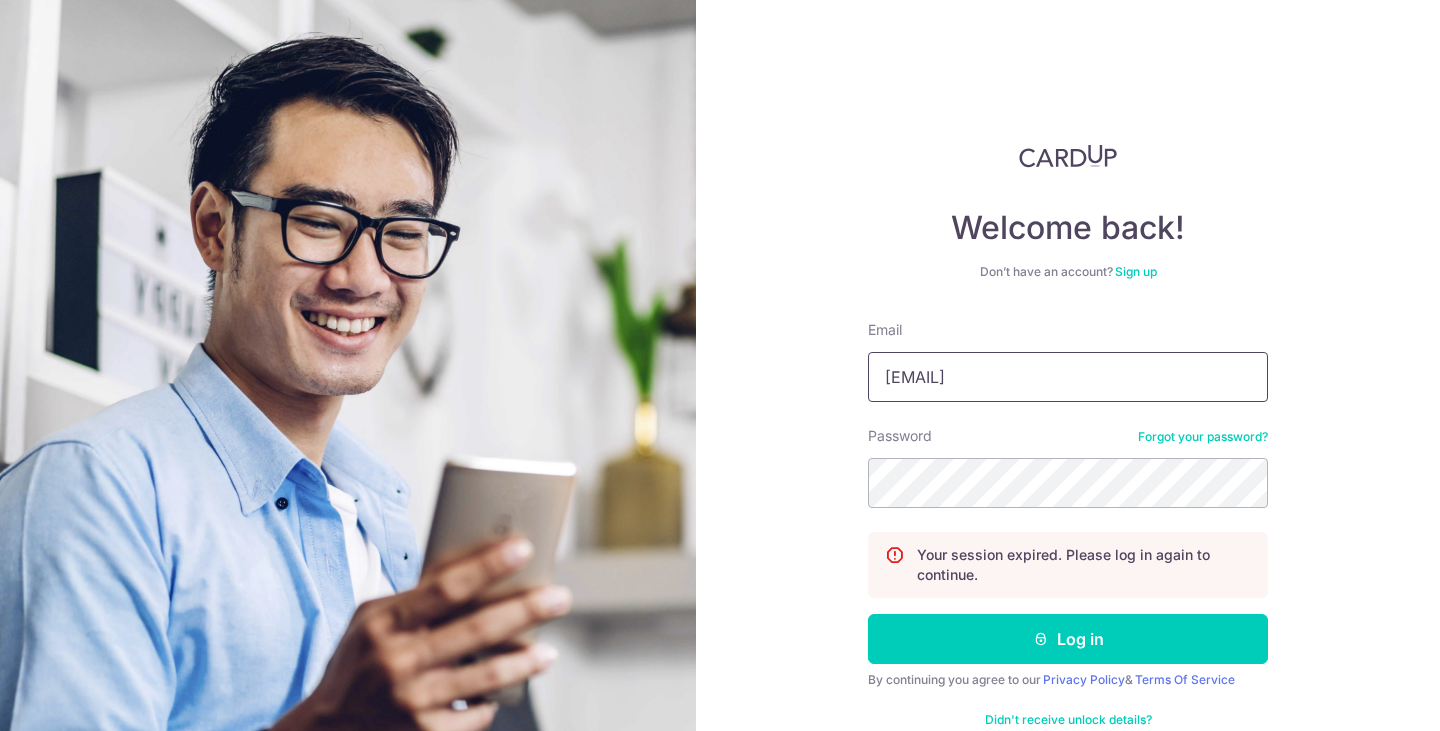 type on "boss@spirited.sg" 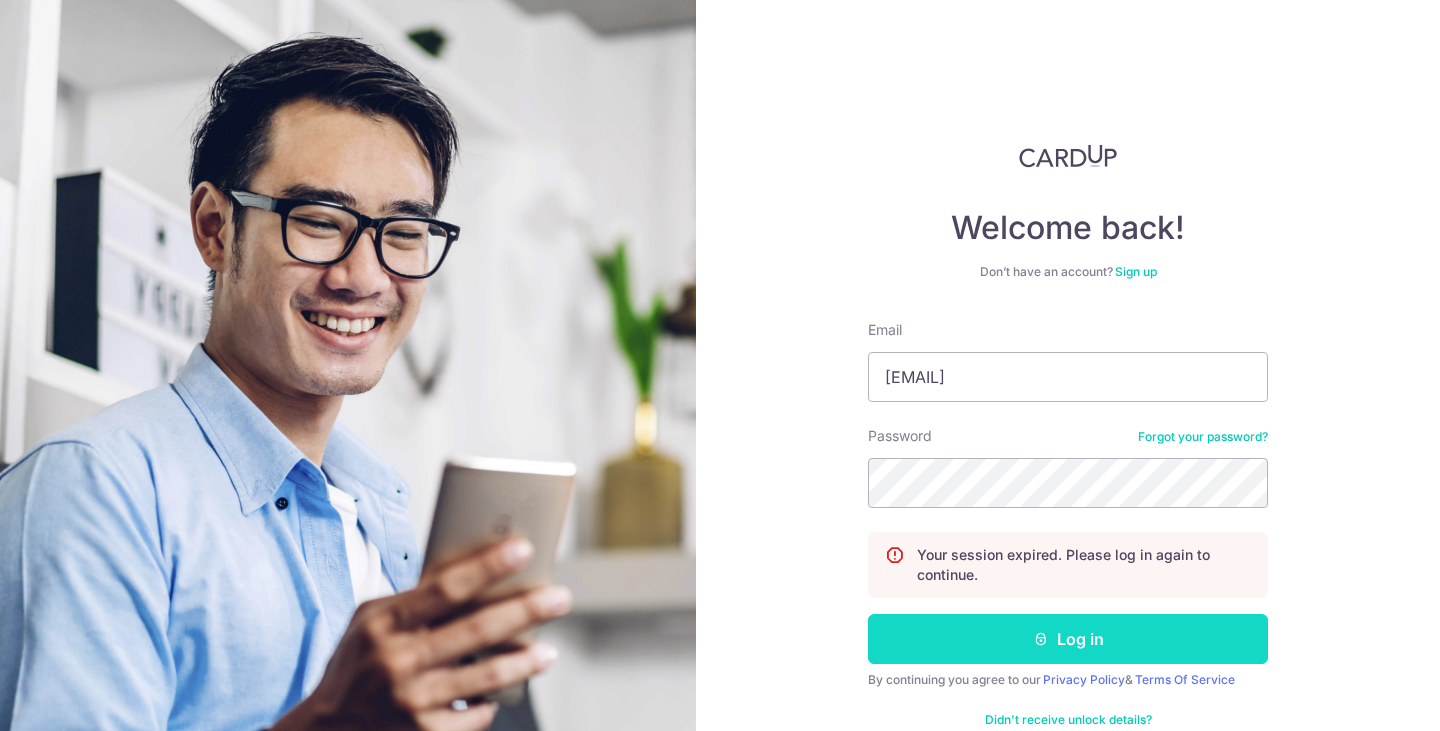click at bounding box center [1041, 639] 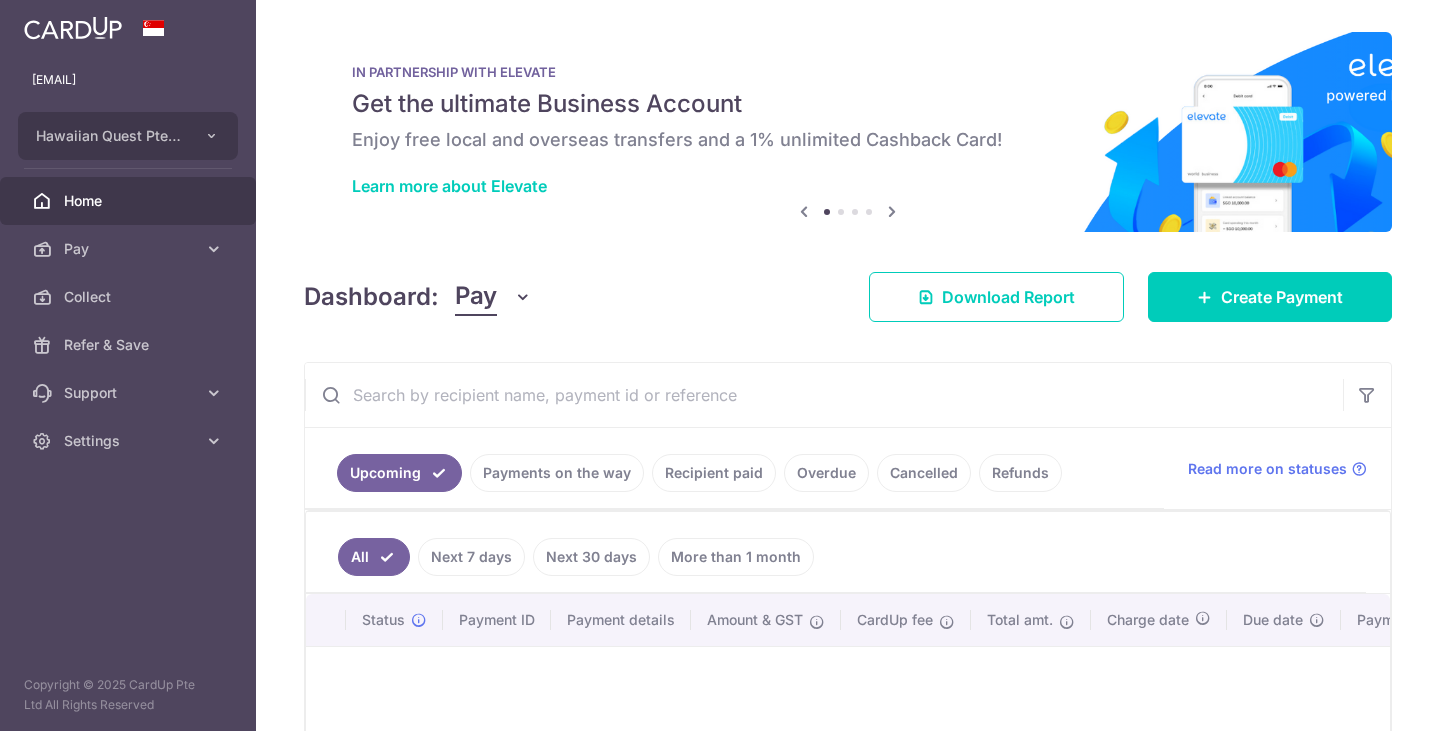 scroll, scrollTop: 0, scrollLeft: 0, axis: both 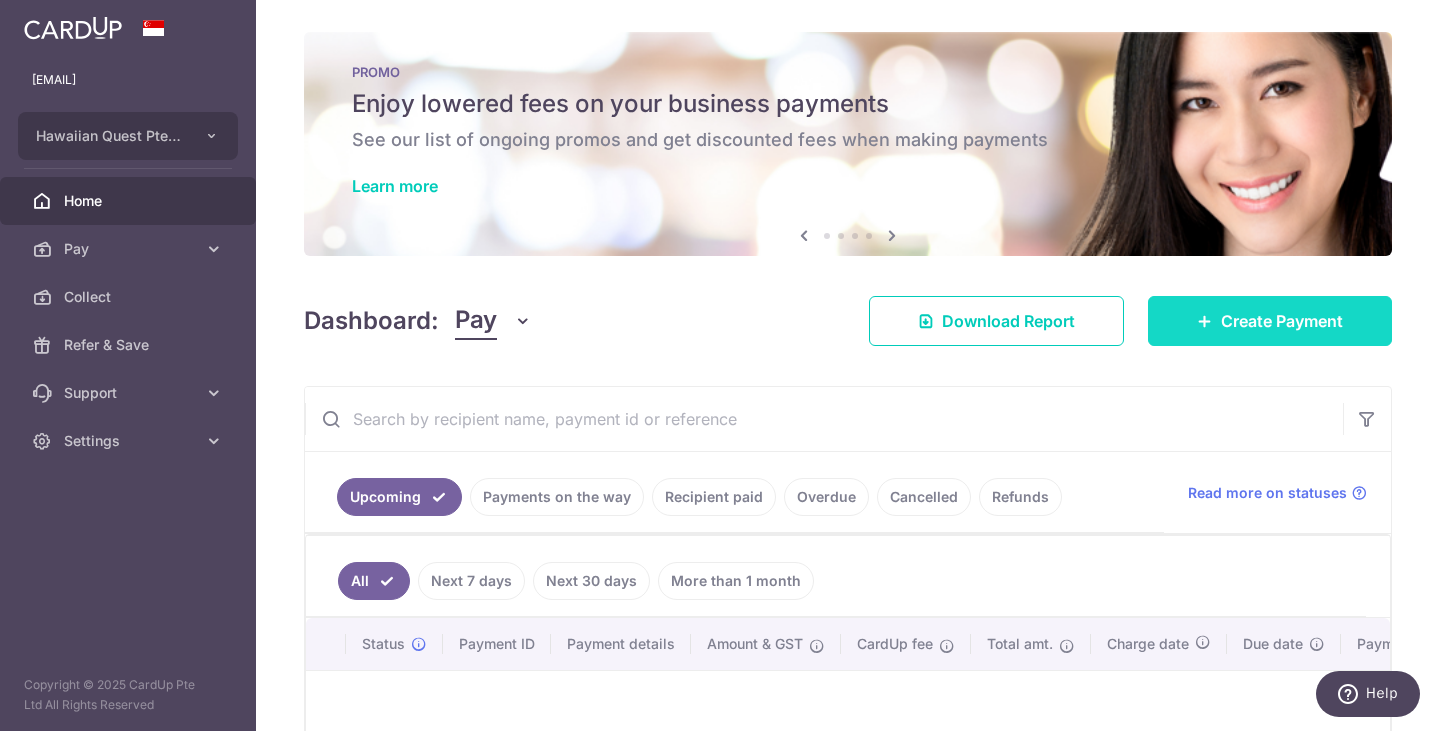 click on "Create Payment" at bounding box center [1282, 321] 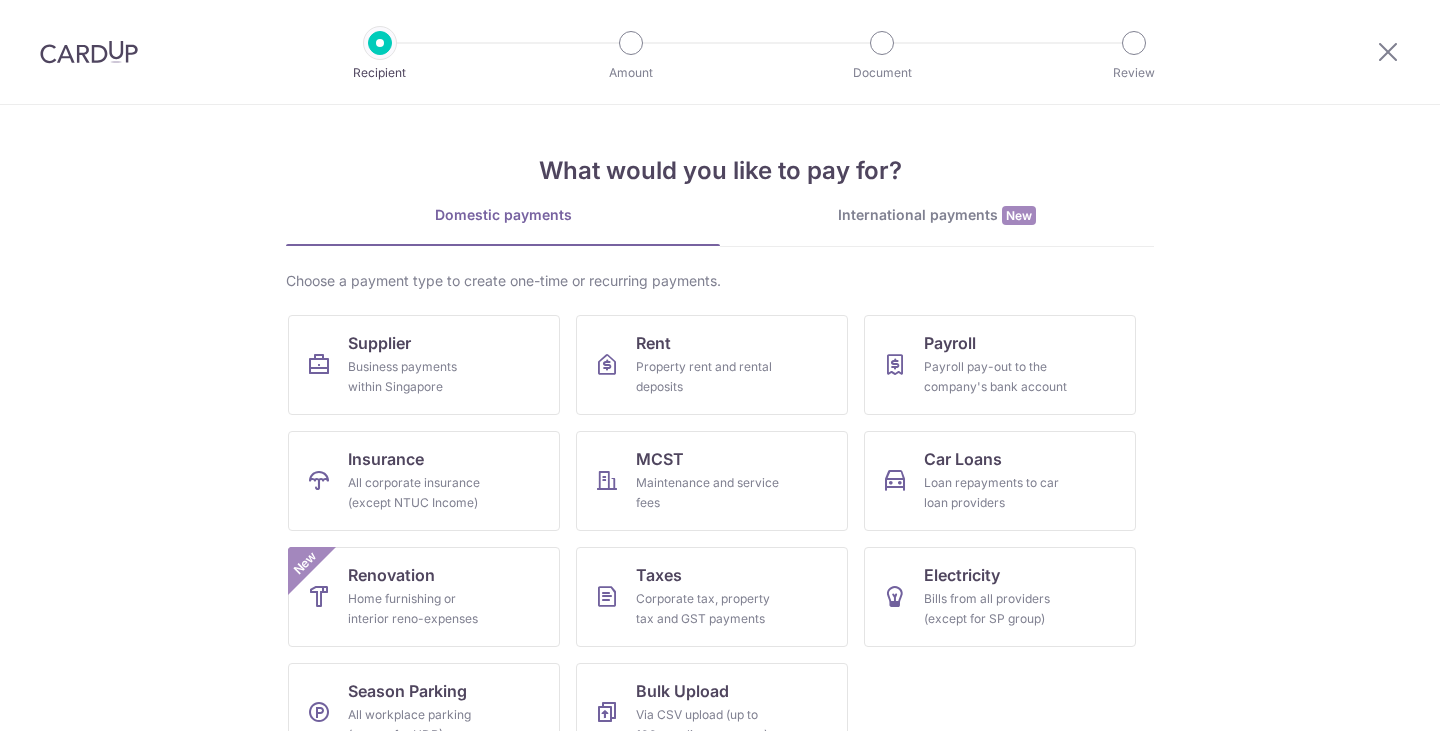scroll, scrollTop: 0, scrollLeft: 0, axis: both 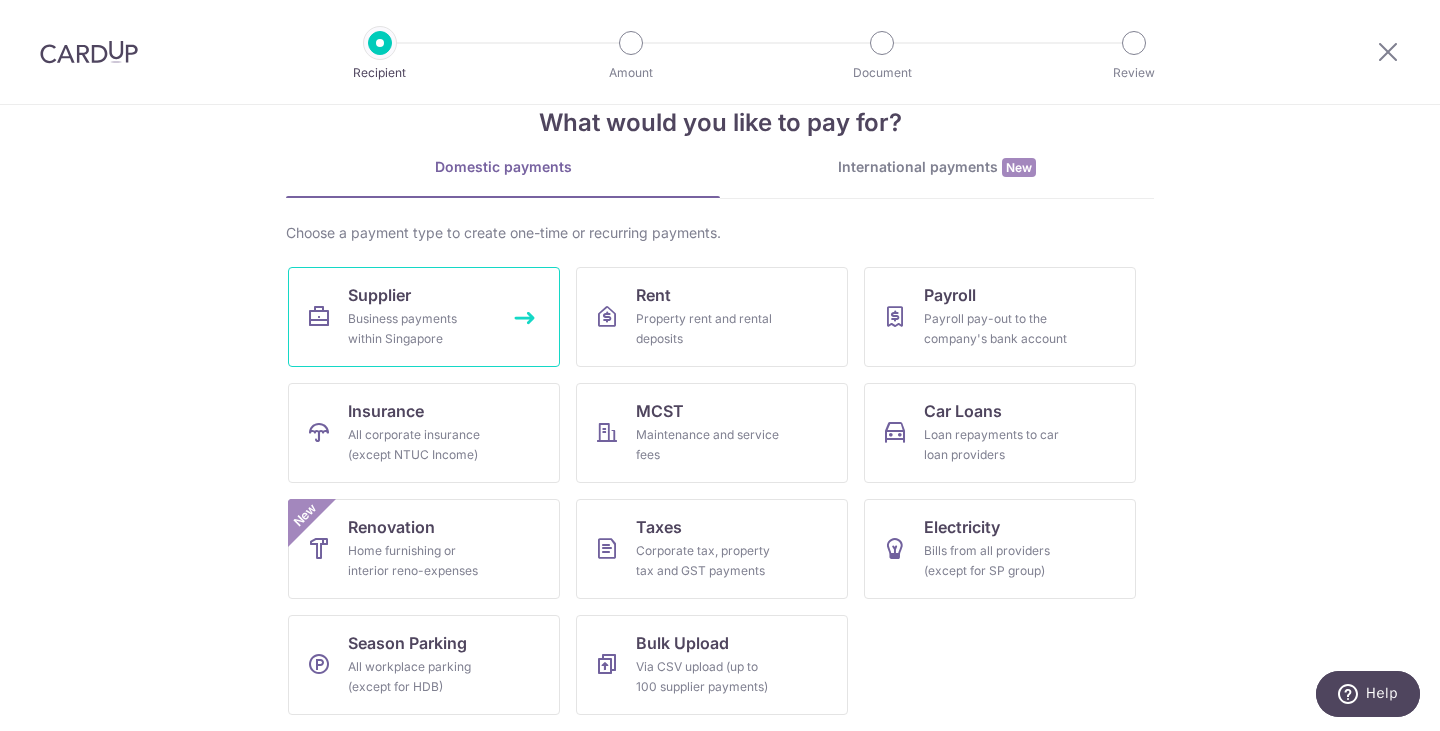 click on "Supplier Business payments within Singapore" at bounding box center (424, 317) 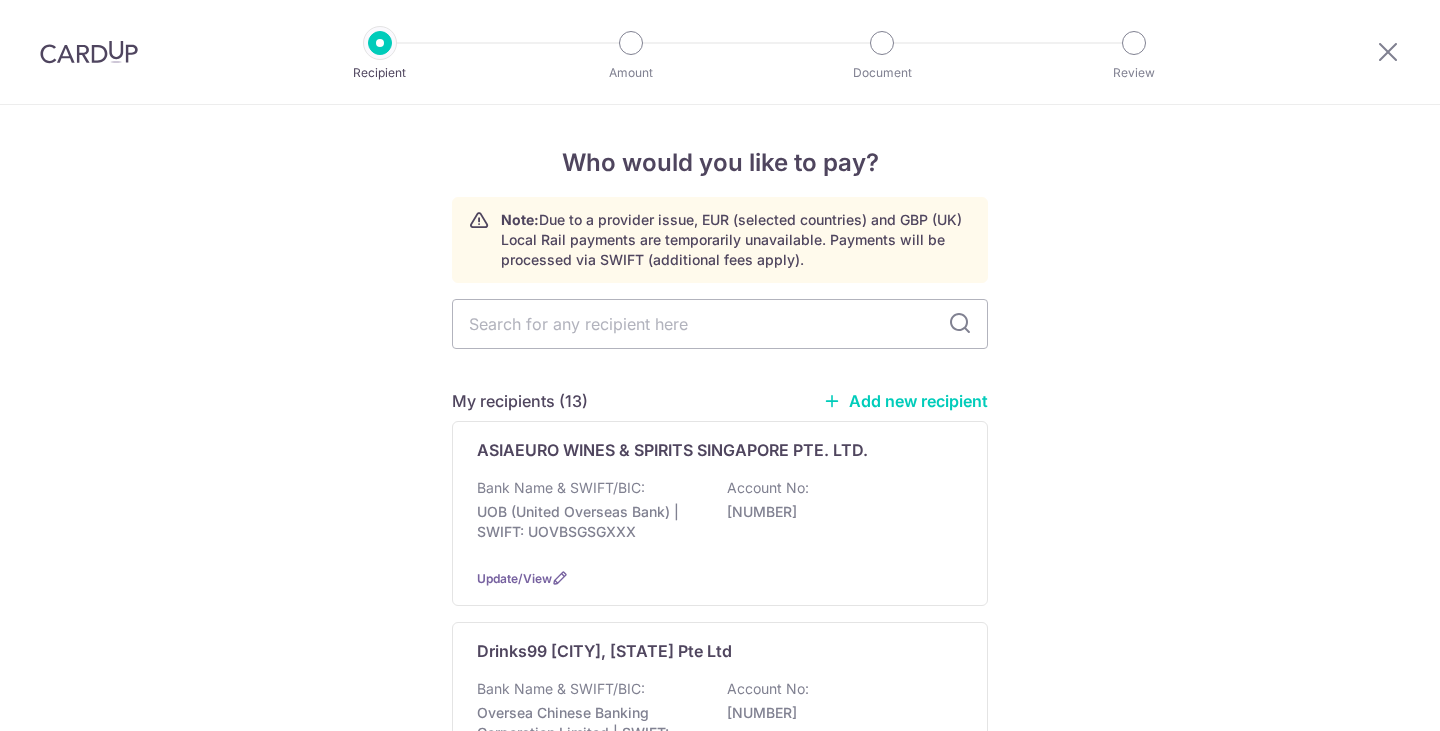scroll, scrollTop: 0, scrollLeft: 0, axis: both 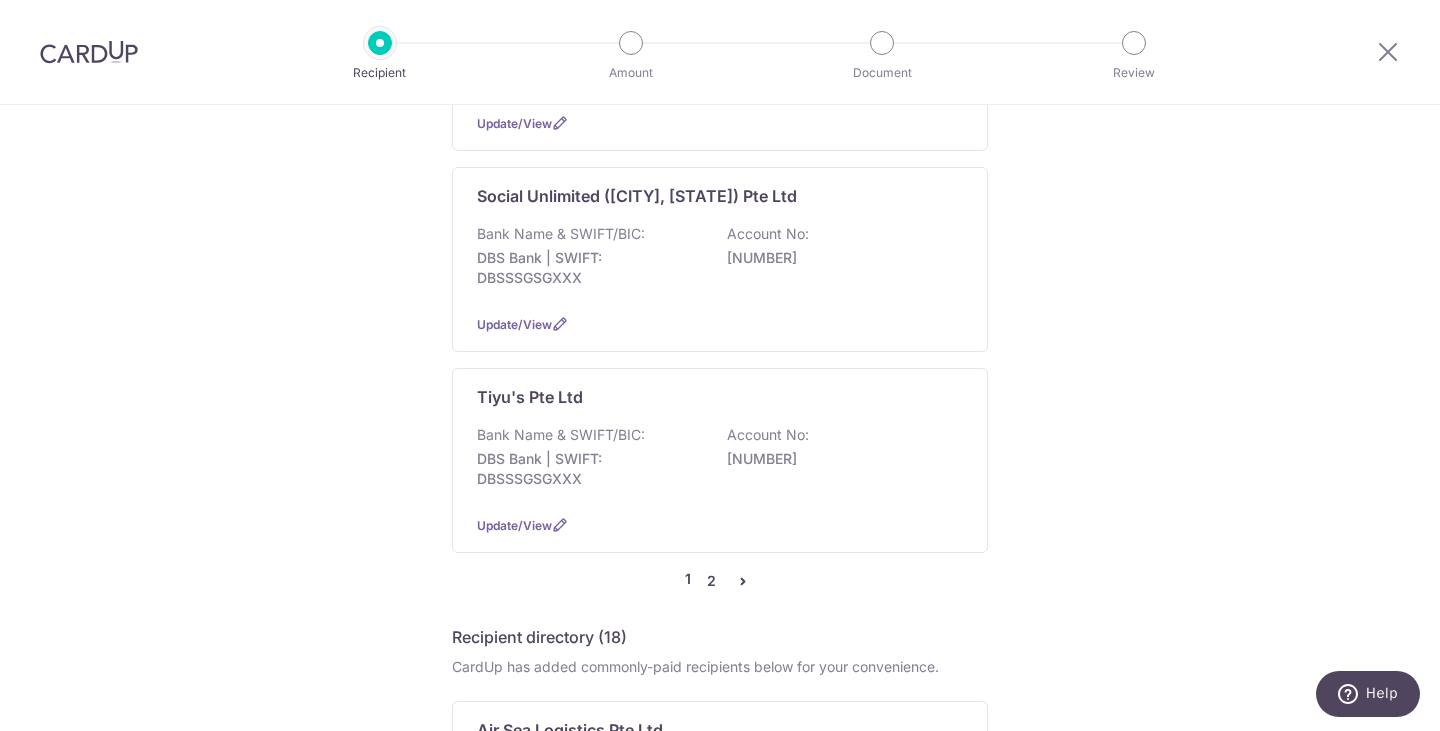click on "2" at bounding box center [711, 581] 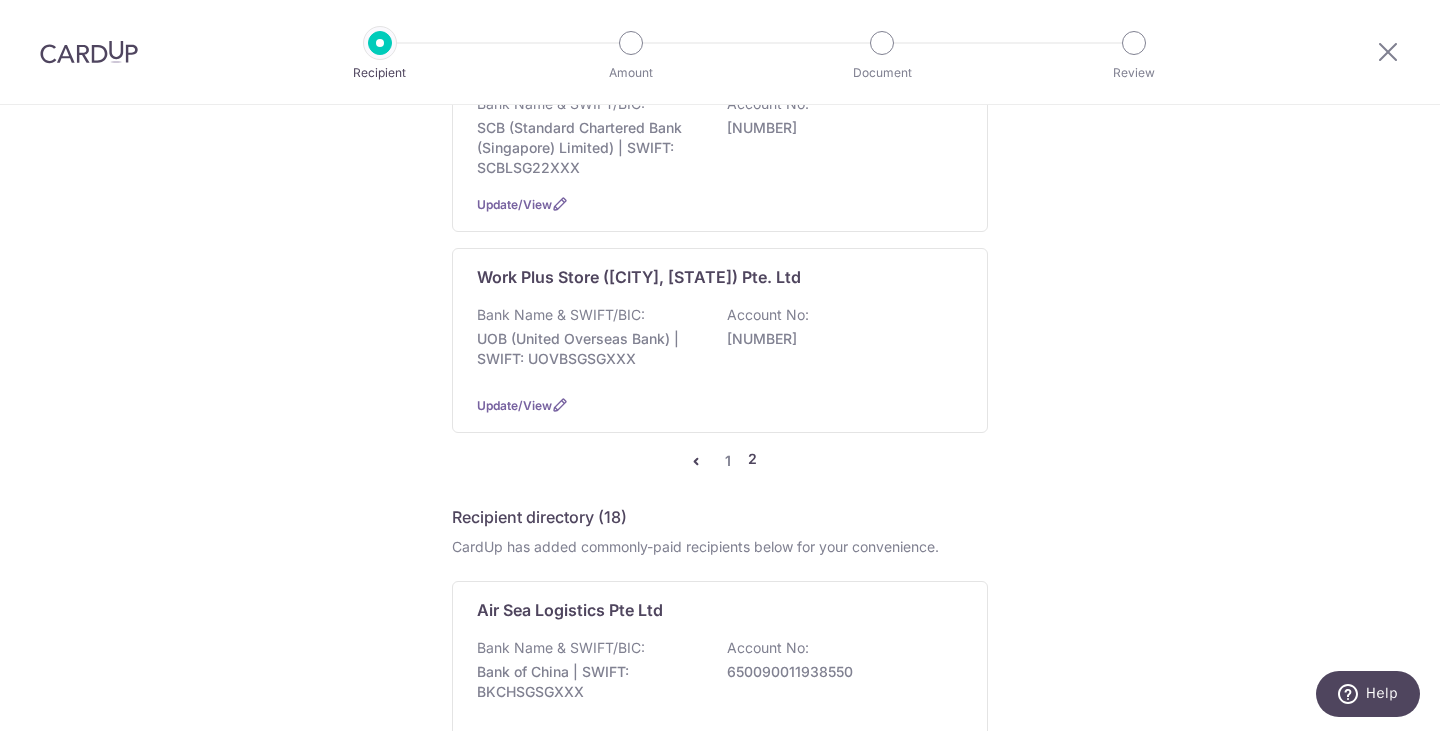 scroll, scrollTop: 605, scrollLeft: 0, axis: vertical 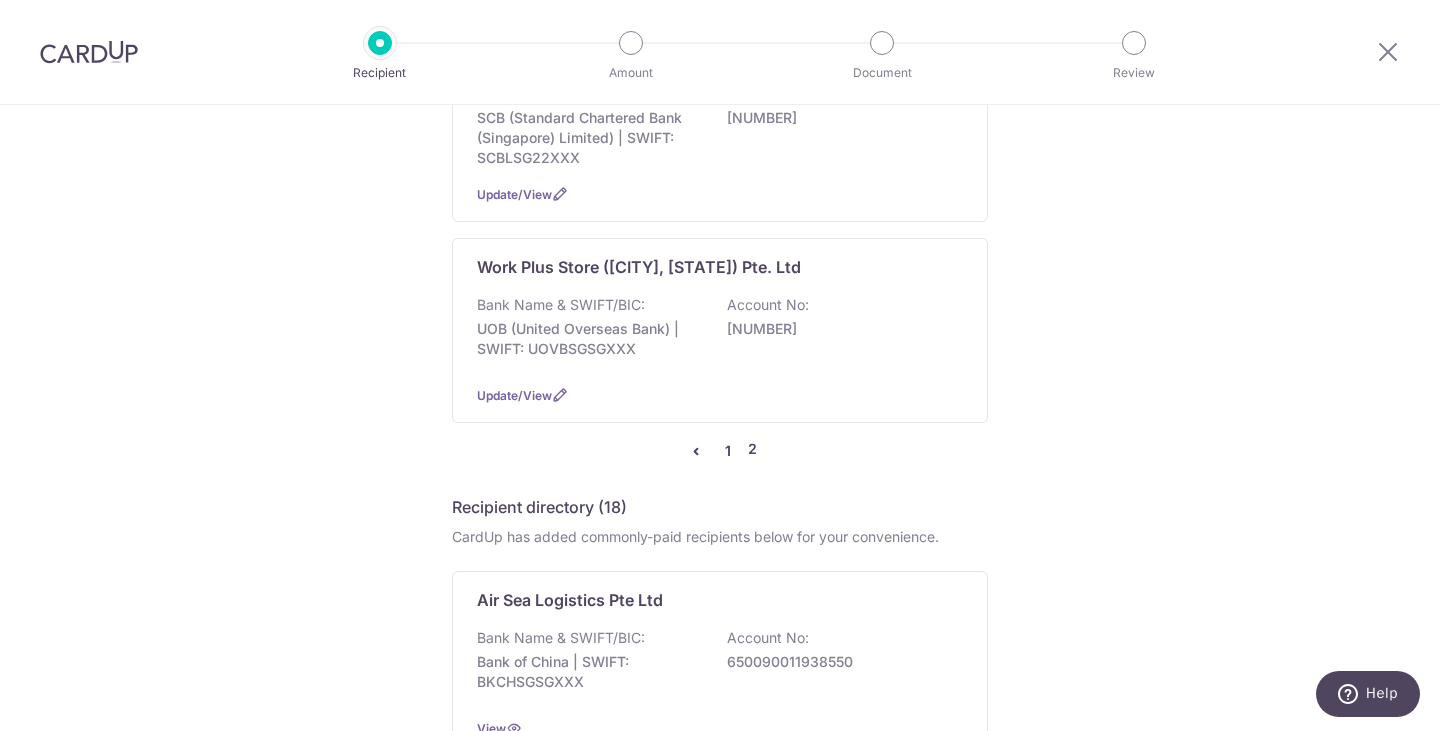 click on "1" at bounding box center (728, 451) 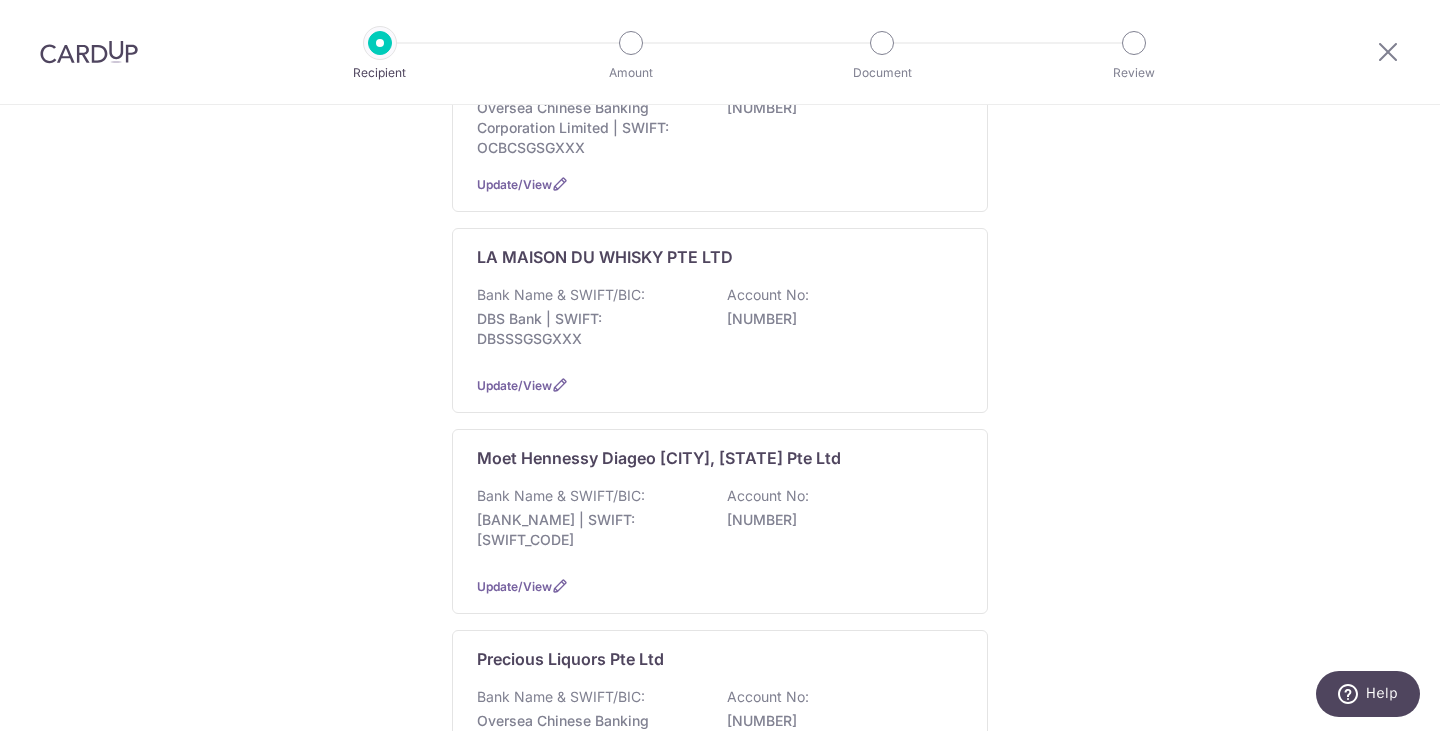 scroll, scrollTop: 0, scrollLeft: 0, axis: both 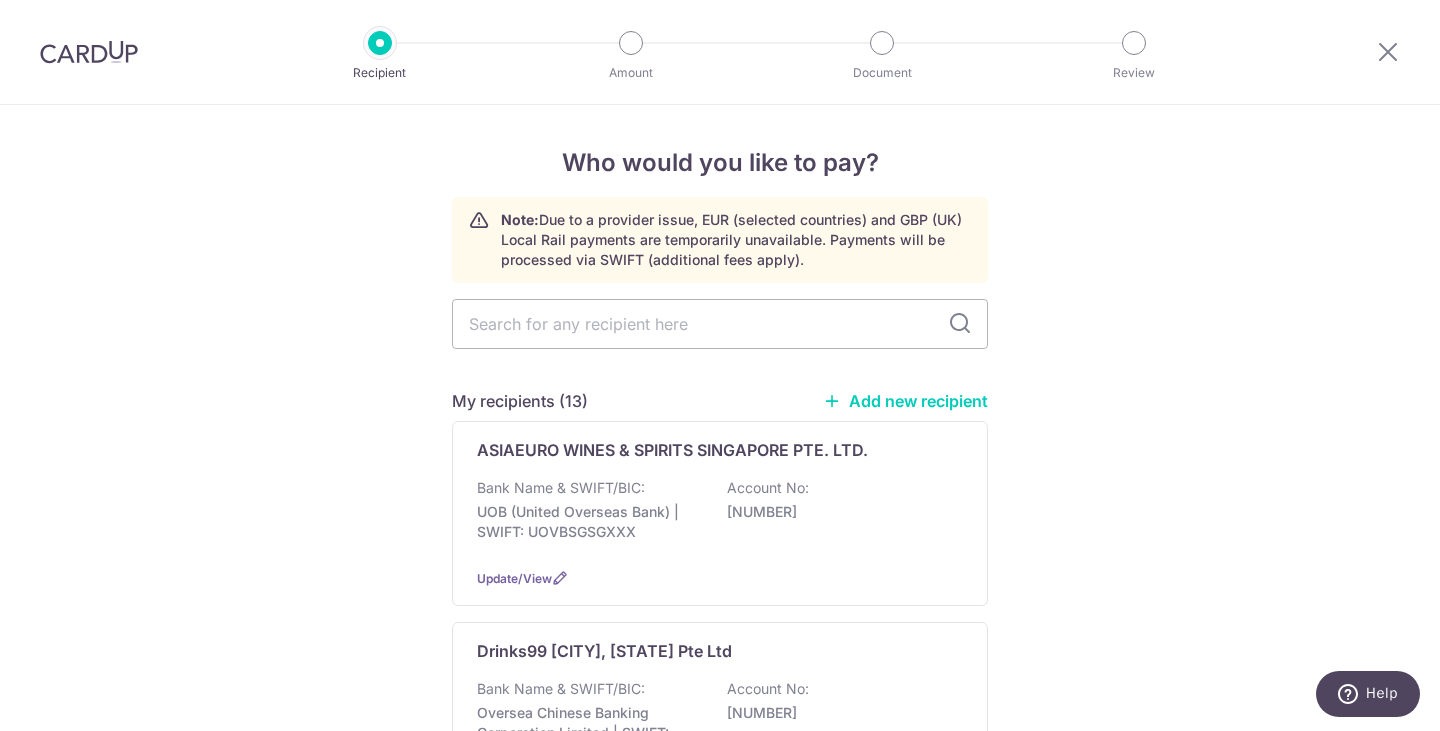 click on "Add new recipient" at bounding box center [905, 401] 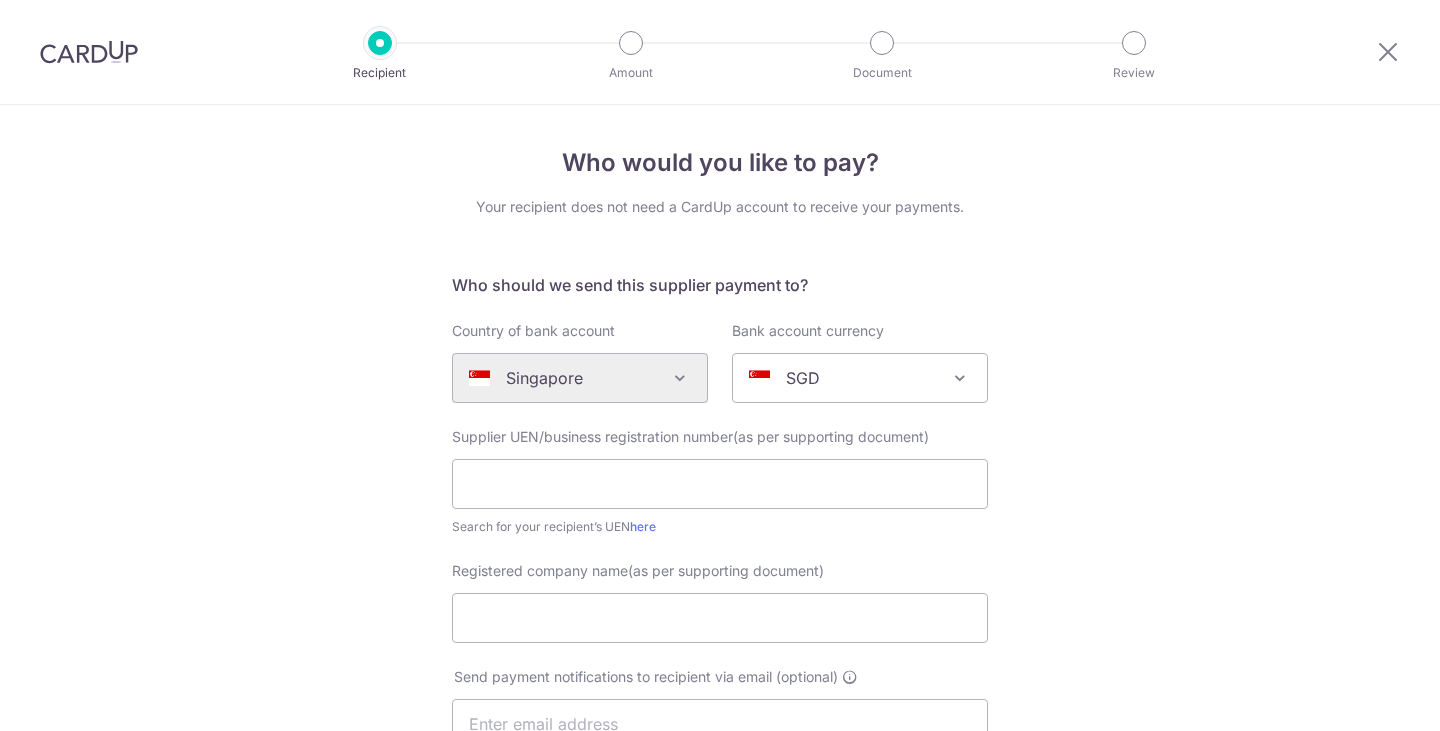 scroll, scrollTop: 0, scrollLeft: 0, axis: both 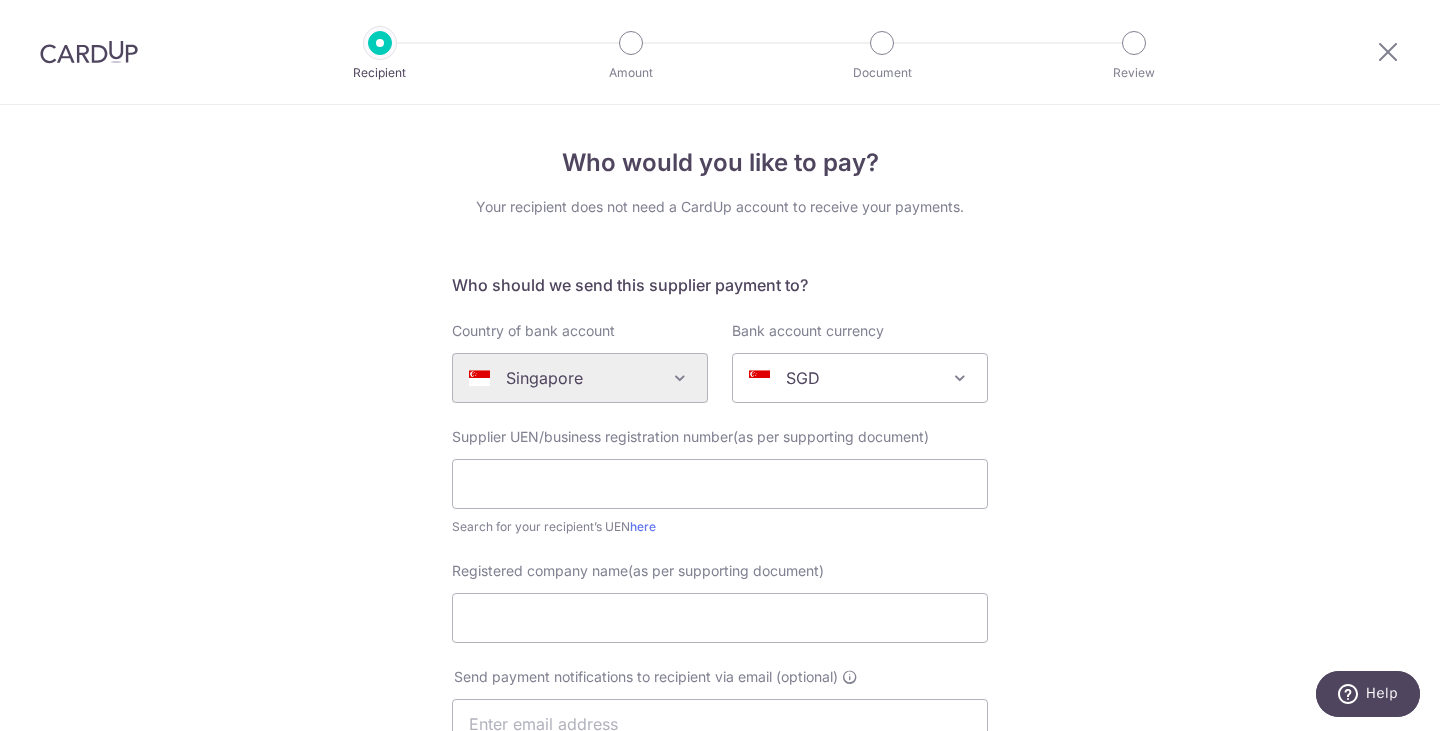 click on "Algeria
Andorra
Angola
Anguilla
Argentina
Armenia
Aruba
Australia
Austria
Azerbaijan
Bahrain
Bangladesh
Belgium
Bolivia
Bosnia and Herzegovina
Brazil
British Virgin Islands
Bulgaria
Canada
Chile
China
Colombia
Costa Rica
Croatia
Cyprus
Czech Republic
Denmark
Dominica
Dominican Republic
East Timor
Ecuador
Egypt
Estonia
Faroe Islands
Fiji
Finland
France
French Guiana
French Polynesia
French Southern Territories
Georgia
Germany
Greece
Greenland
Grenada
Guernsey
Guyana
Honduras
Hong Kong
Hungary
Iceland
India
Indonesia
Ireland
Isle of Man
Israel
Italy
Japan
Jersey
Kazakhstan
Kosovo
Kuwait
Kyrgyzstan
Latvia
Liechtenstein
Lithuania
Luxembourg
Macao
Macedonia
Malaysia
Maldives
Malta
Martinique
Mauritius
Mayotte
Mexico
Monaco
Montenegro
Namibia
Nepal
Netherlands
New Caledonia
New Zealand
Nigeria
Norway
Oman
Paraguay
Peru" at bounding box center (580, 378) 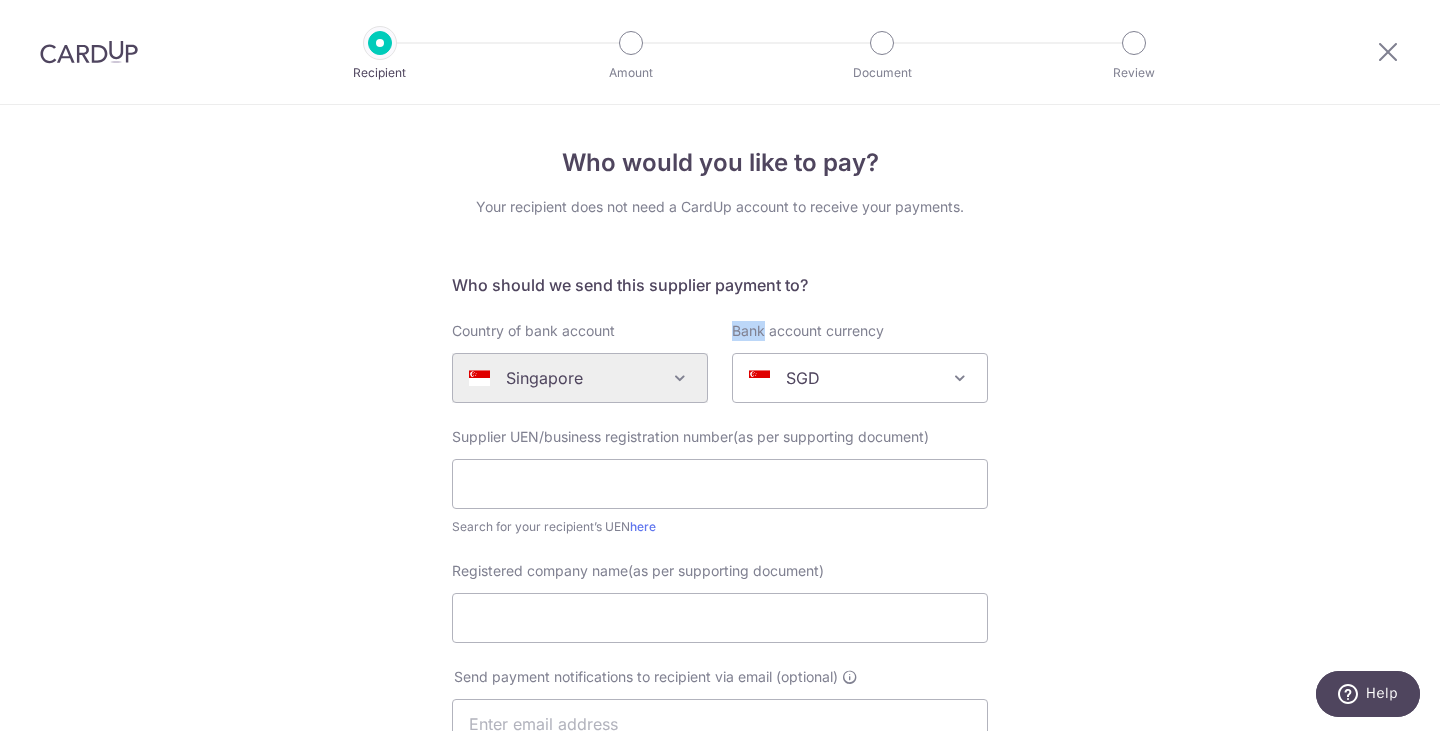 click on "Algeria
Andorra
Angola
Anguilla
Argentina
Armenia
Aruba
Australia
Austria
Azerbaijan
Bahrain
Bangladesh
Belgium
Bolivia
Bosnia and Herzegovina
Brazil
British Virgin Islands
Bulgaria
Canada
Chile
China
Colombia
Costa Rica
Croatia
Cyprus
Czech Republic
Denmark
Dominica
Dominican Republic
East Timor
Ecuador
Egypt
Estonia
Faroe Islands
Fiji
Finland
France
French Guiana
French Polynesia
French Southern Territories
Georgia
Germany
Greece
Greenland
Grenada
Guernsey
Guyana
Honduras
Hong Kong
Hungary
Iceland
India
Indonesia
Ireland
Isle of Man
Israel
Italy
Japan
Jersey
Kazakhstan
Kosovo
Kuwait
Kyrgyzstan
Latvia
Liechtenstein
Lithuania
Luxembourg
Macao
Macedonia
Malaysia
Maldives
Malta
Martinique
Mauritius
Mayotte
Mexico
Monaco
Montenegro
Namibia
Nepal
Netherlands
New Caledonia
New Zealand
Nigeria
Norway
Oman
Paraguay
Peru" at bounding box center [580, 378] 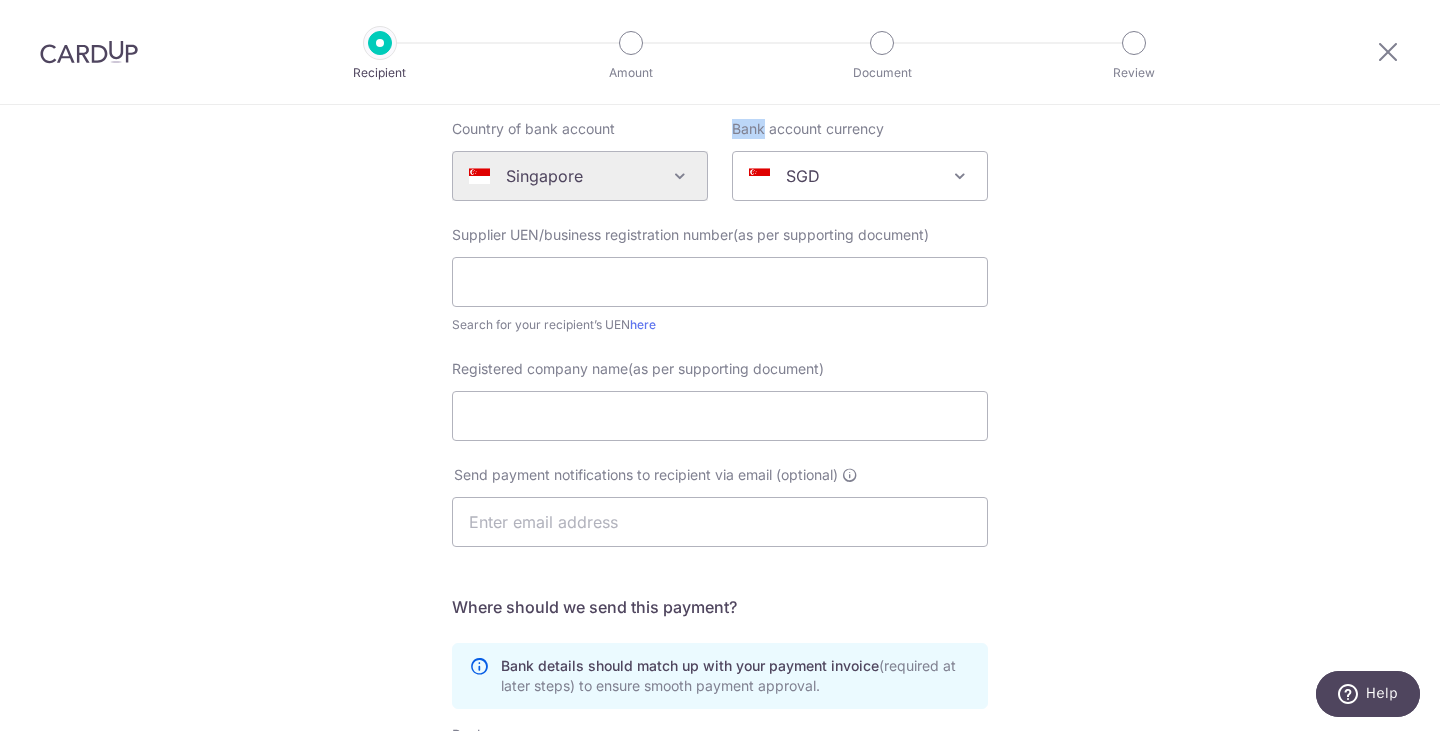 scroll, scrollTop: 0, scrollLeft: 0, axis: both 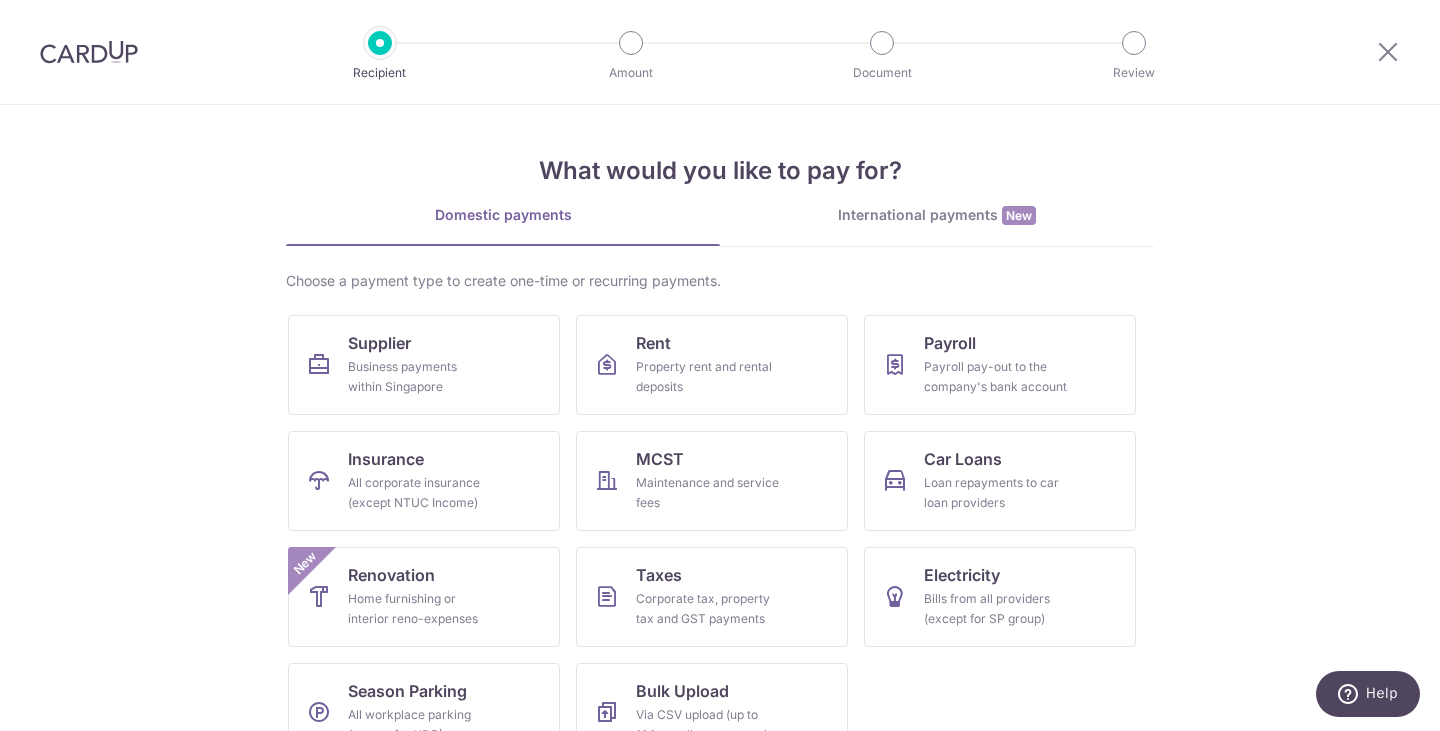 click on "International payments
New" at bounding box center (937, 215) 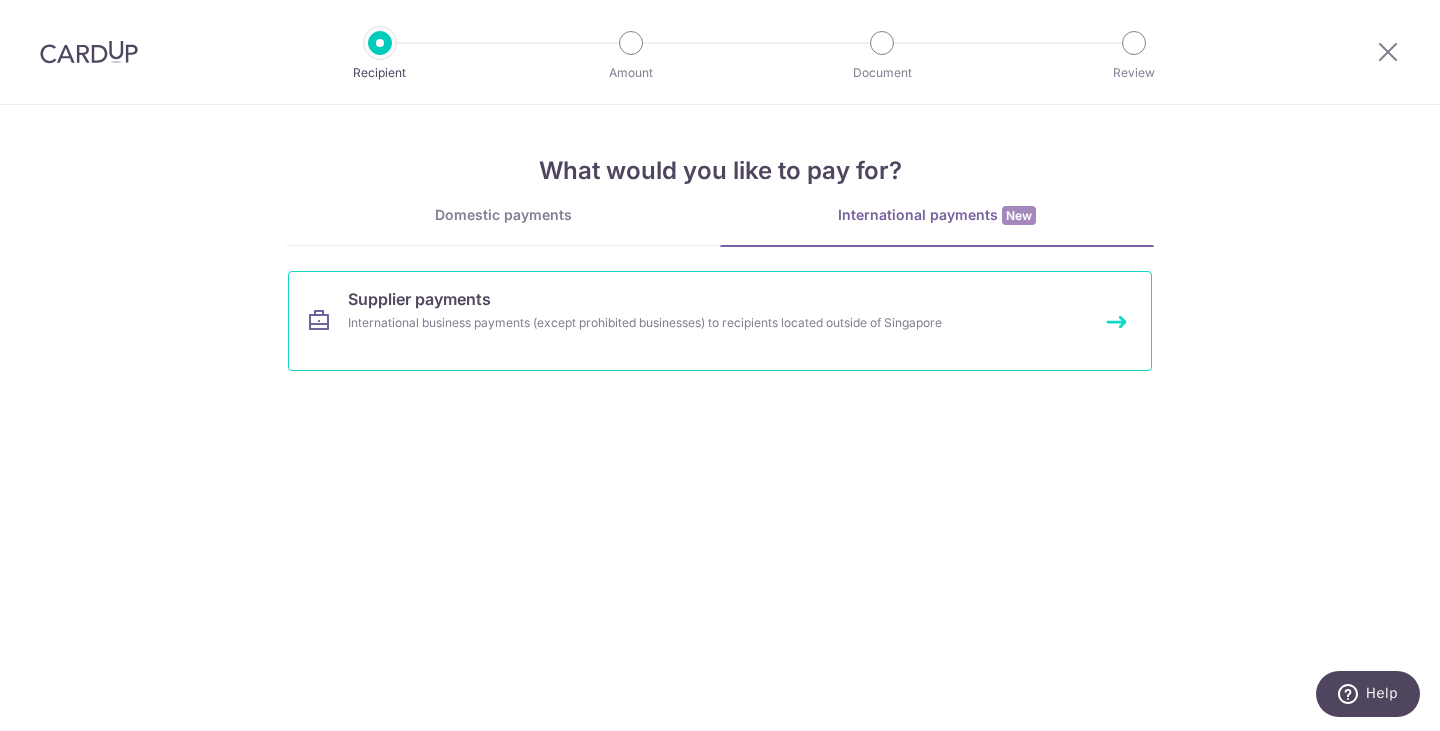 click on "International business payments (except prohibited businesses) to recipients located outside of Singapore" at bounding box center [693, 323] 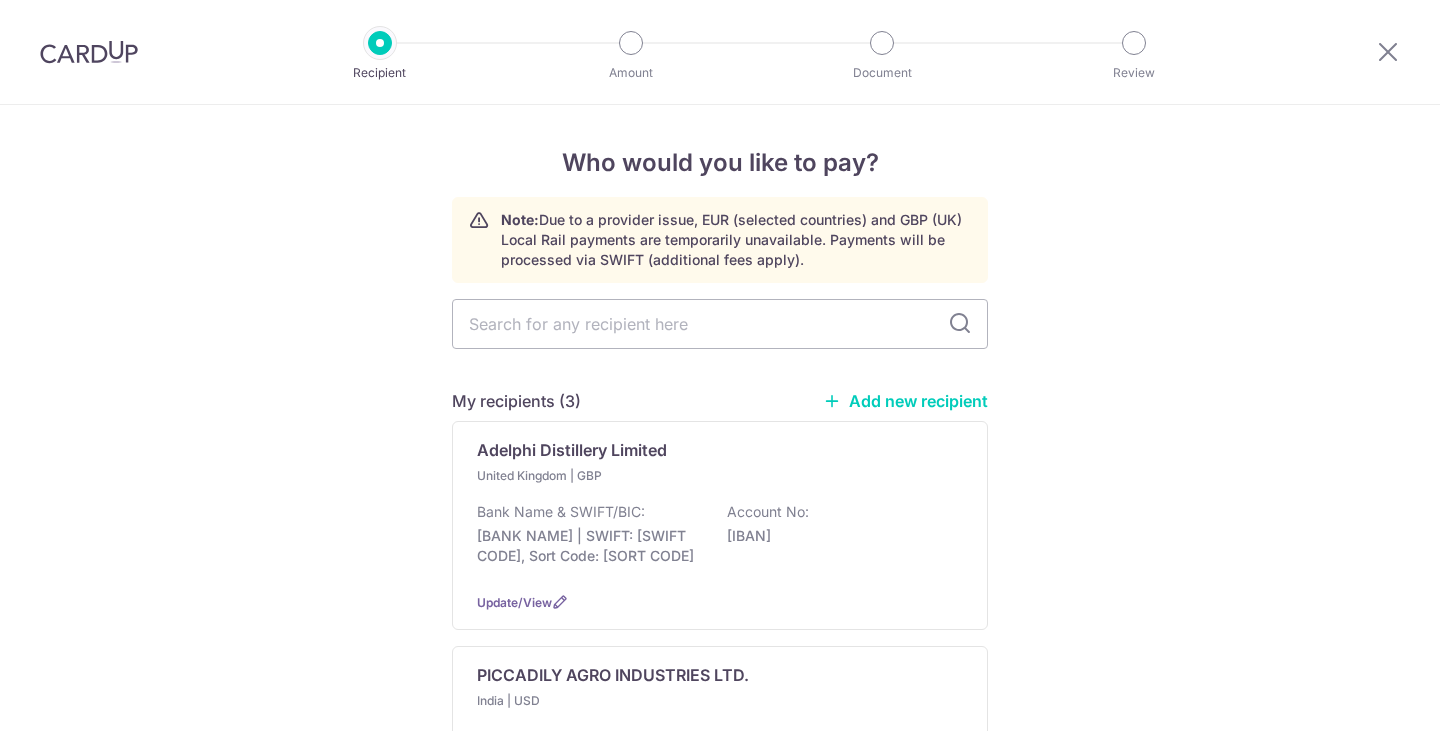scroll, scrollTop: 0, scrollLeft: 0, axis: both 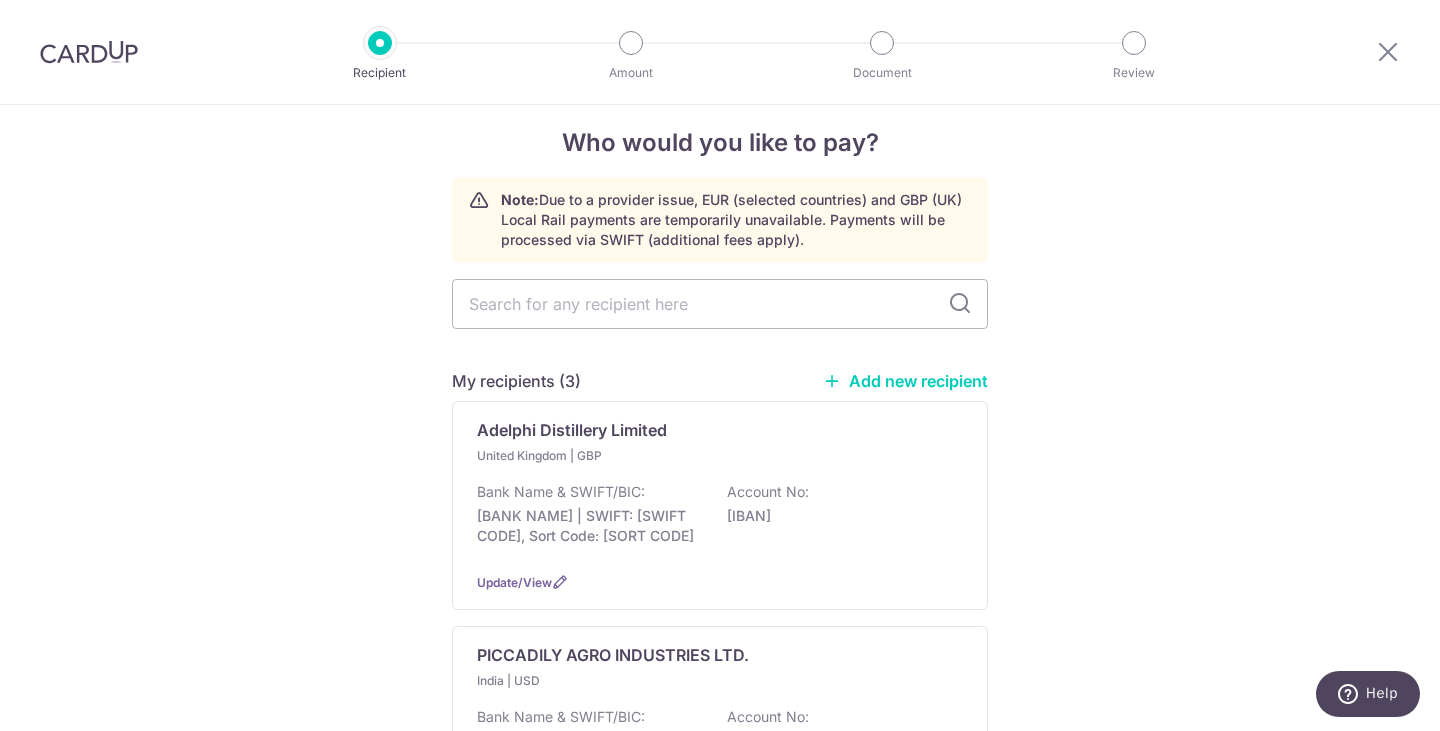 click on "Add new recipient" at bounding box center [905, 381] 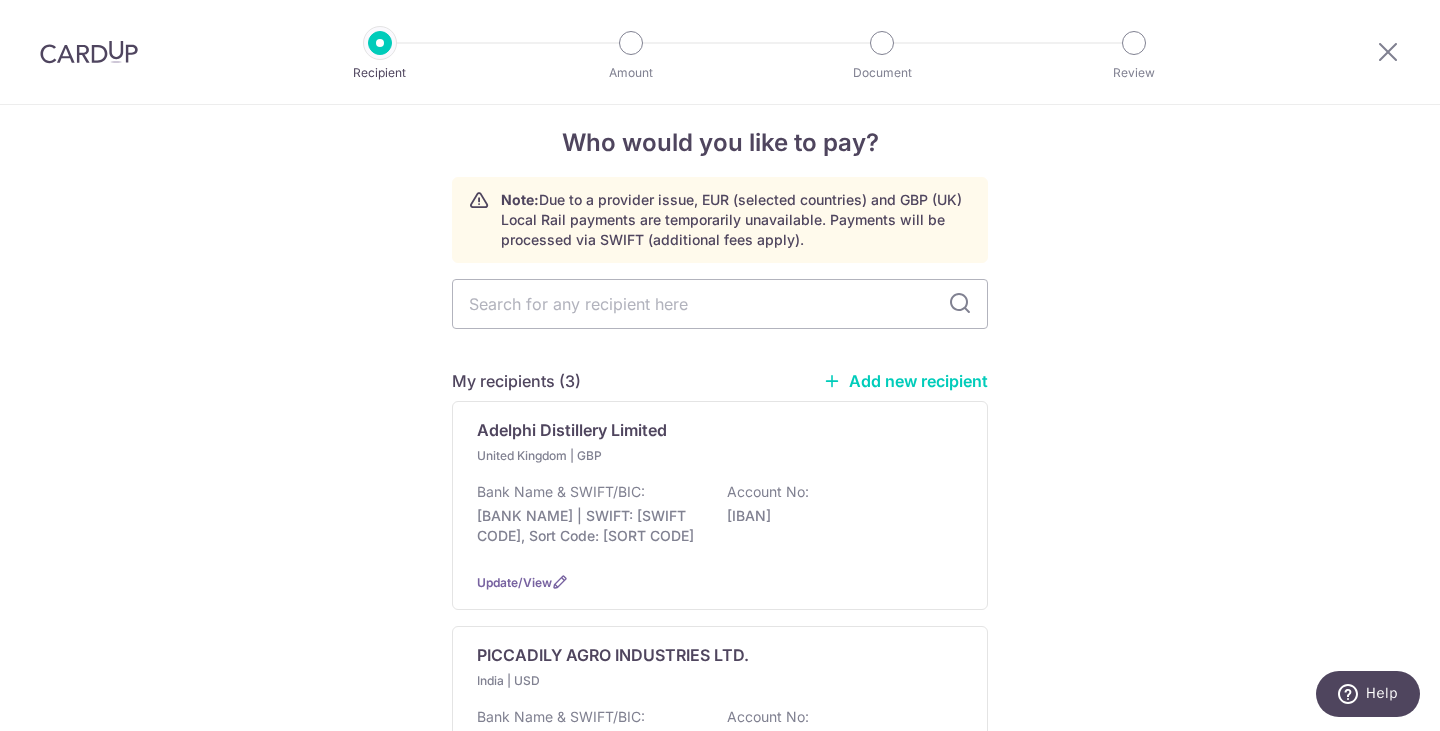select 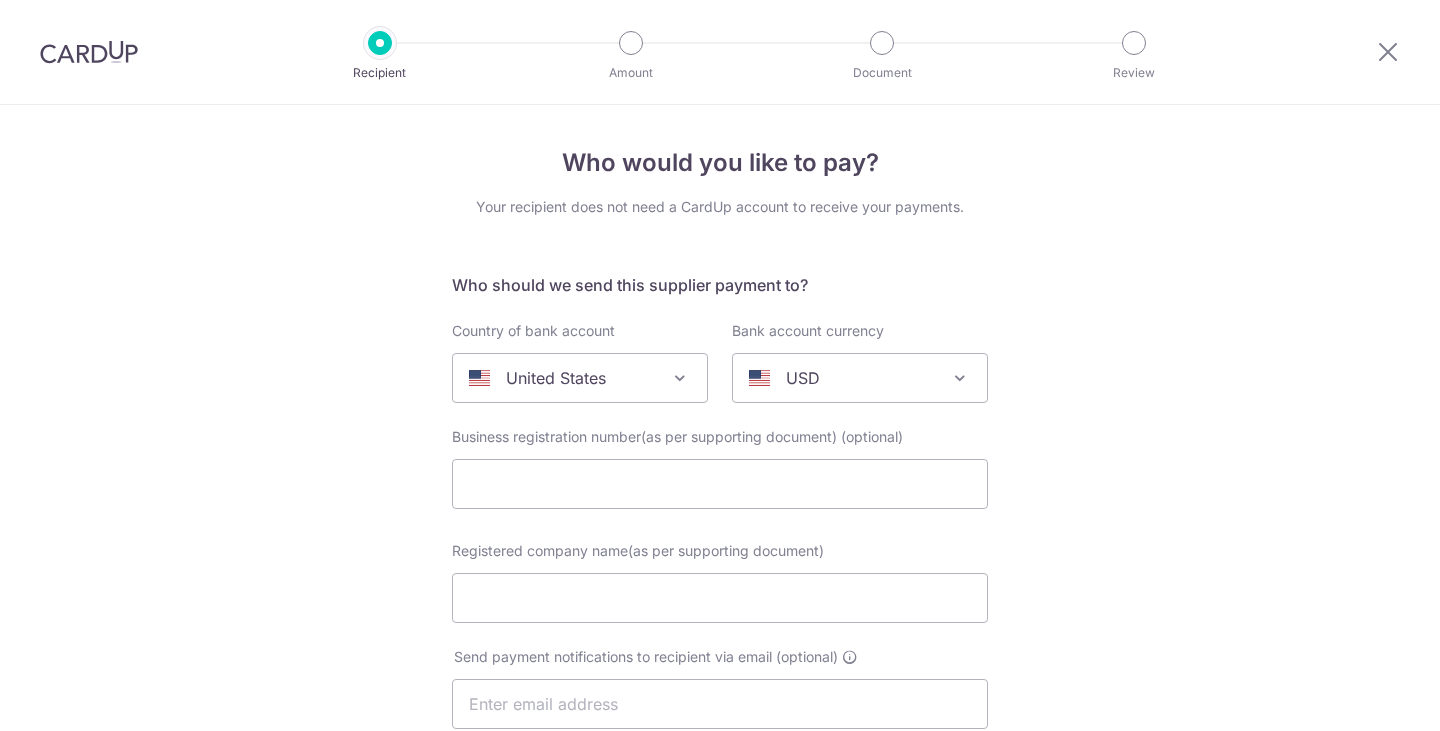 scroll, scrollTop: 0, scrollLeft: 0, axis: both 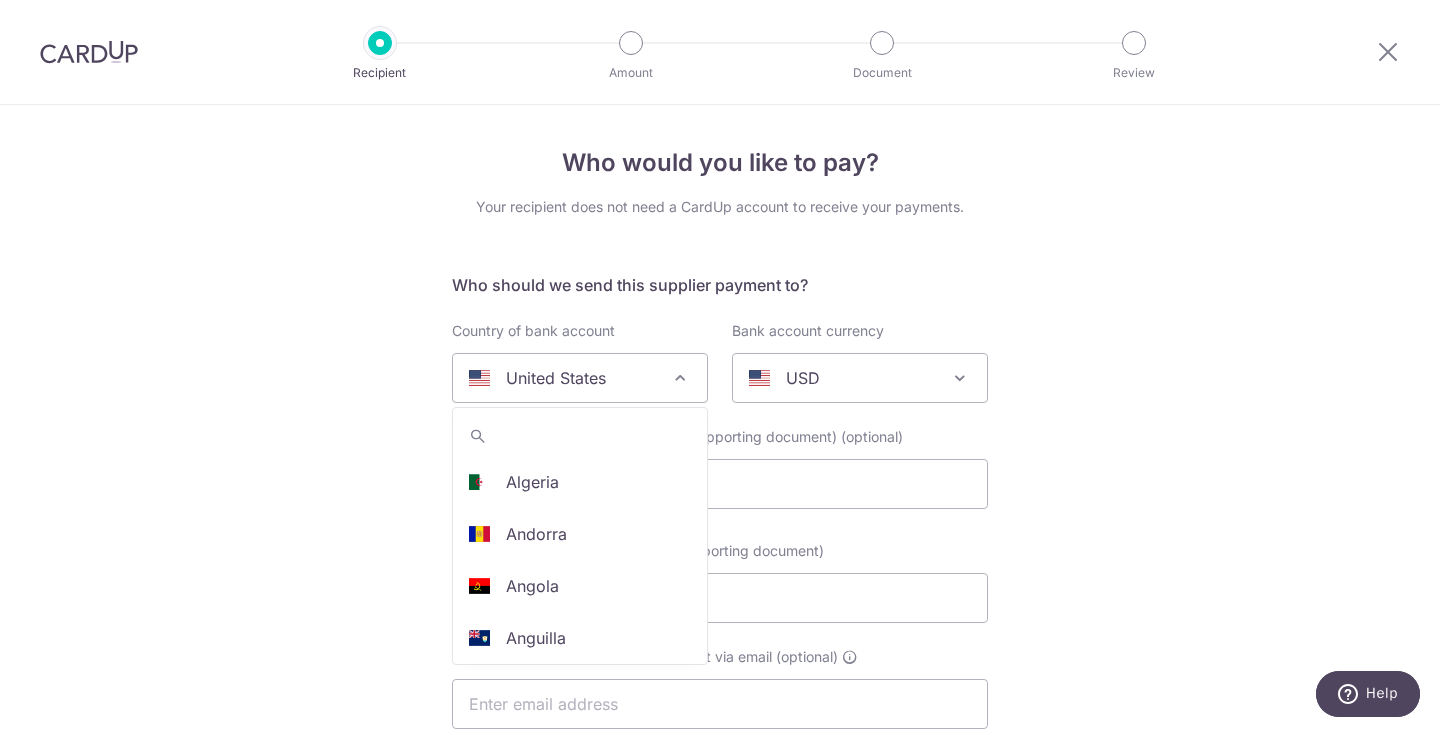 click on "United States" at bounding box center (564, 378) 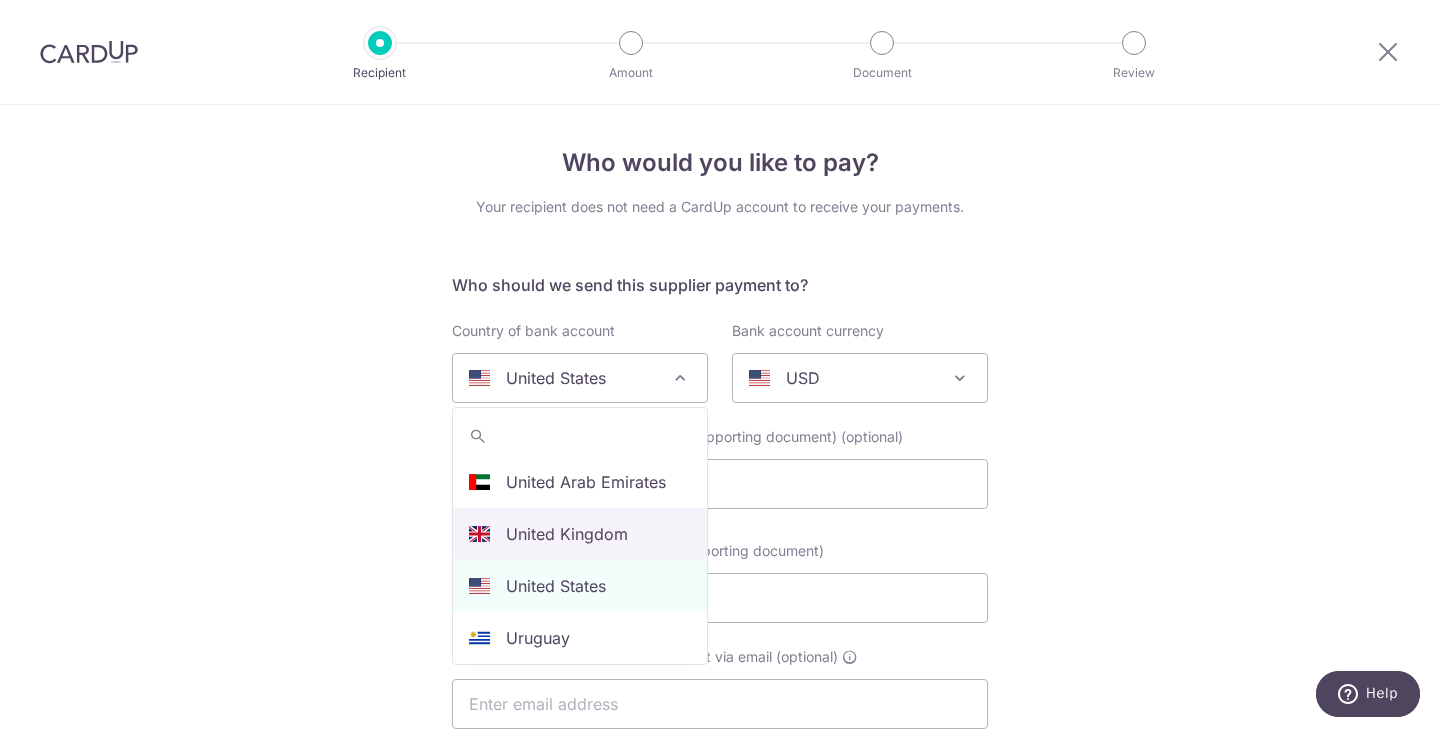 select on "77" 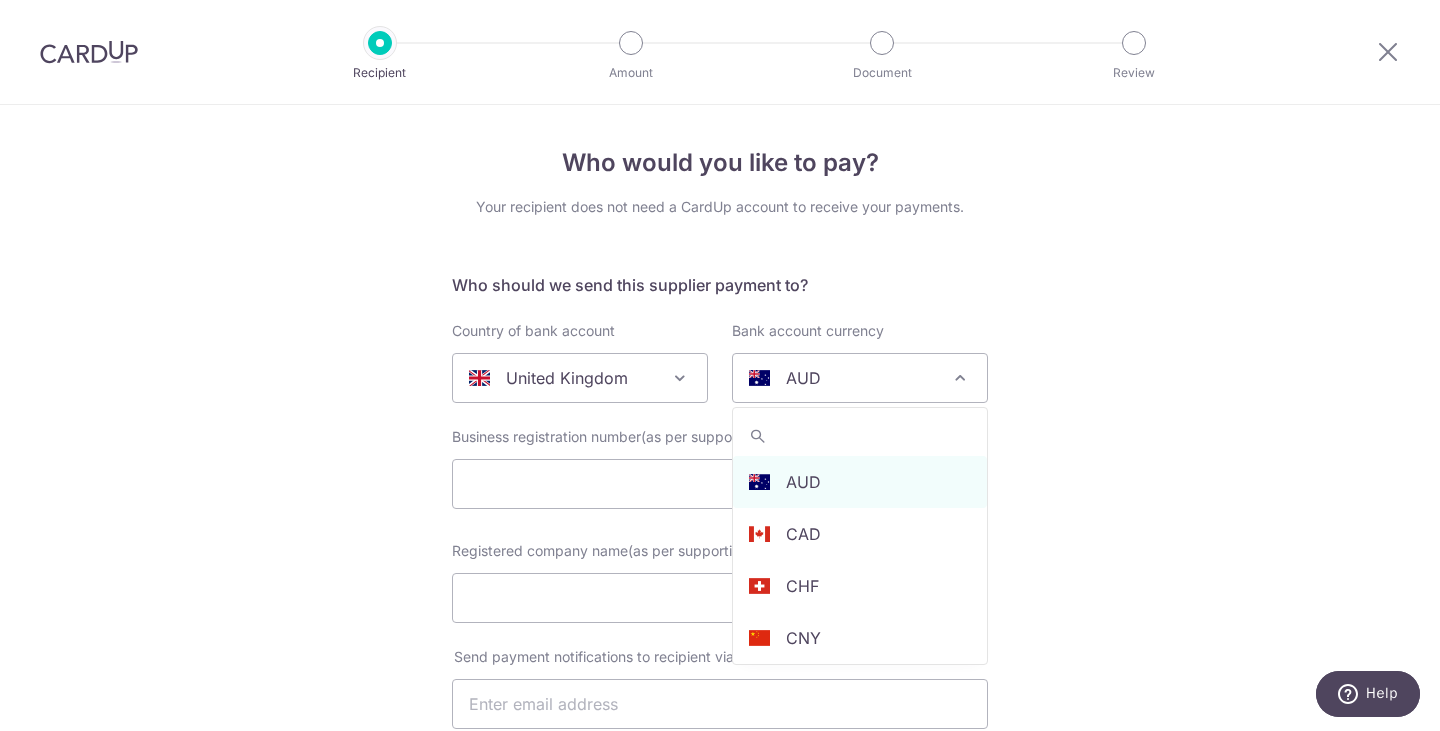 click on "AUD" at bounding box center (860, 378) 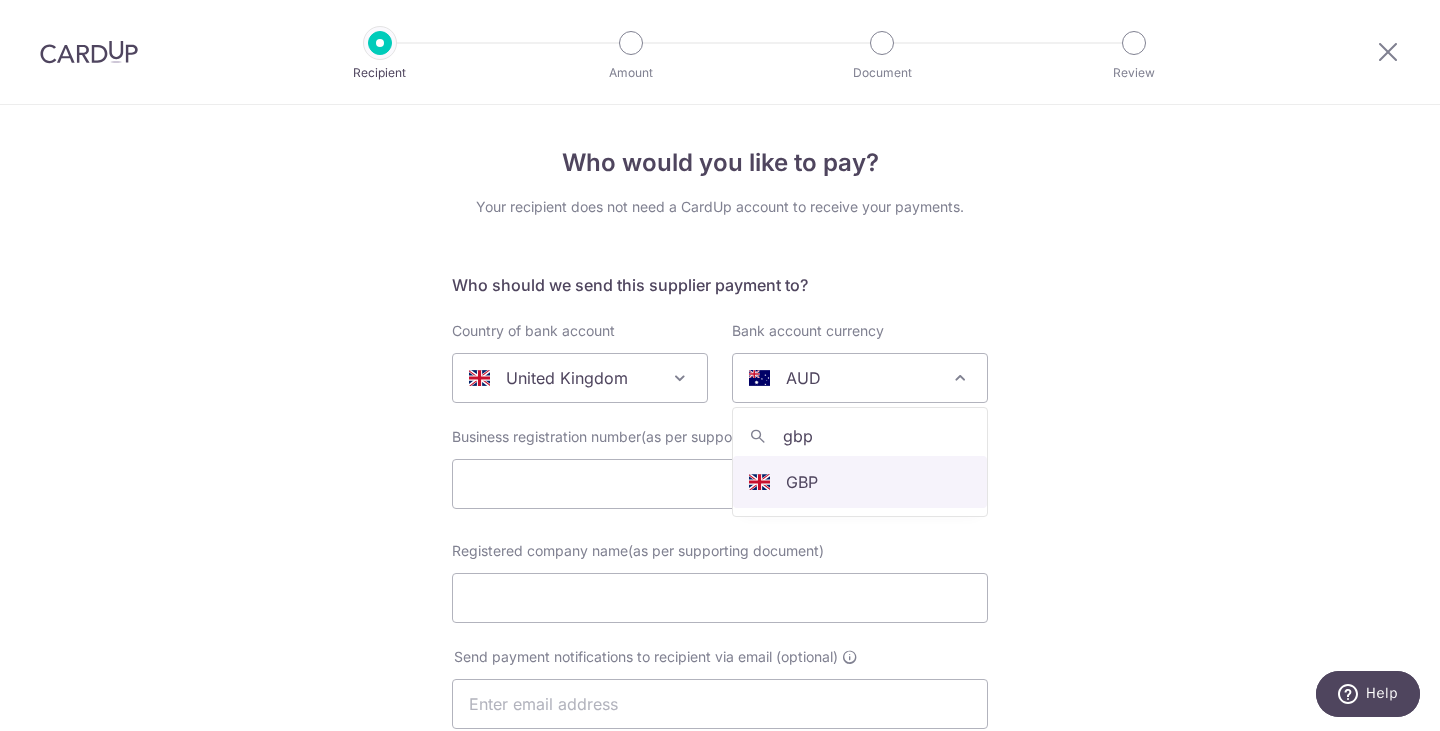 type on "gbp" 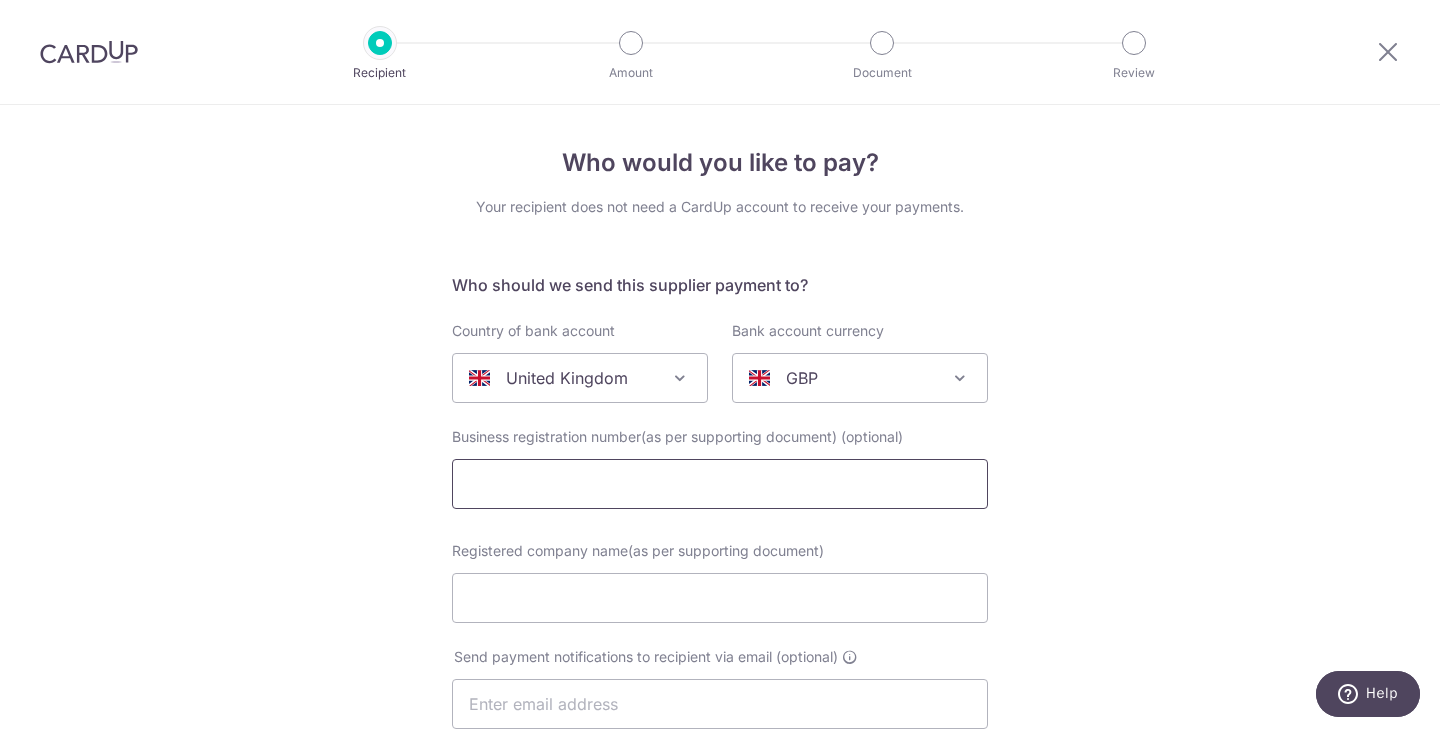 click at bounding box center (720, 484) 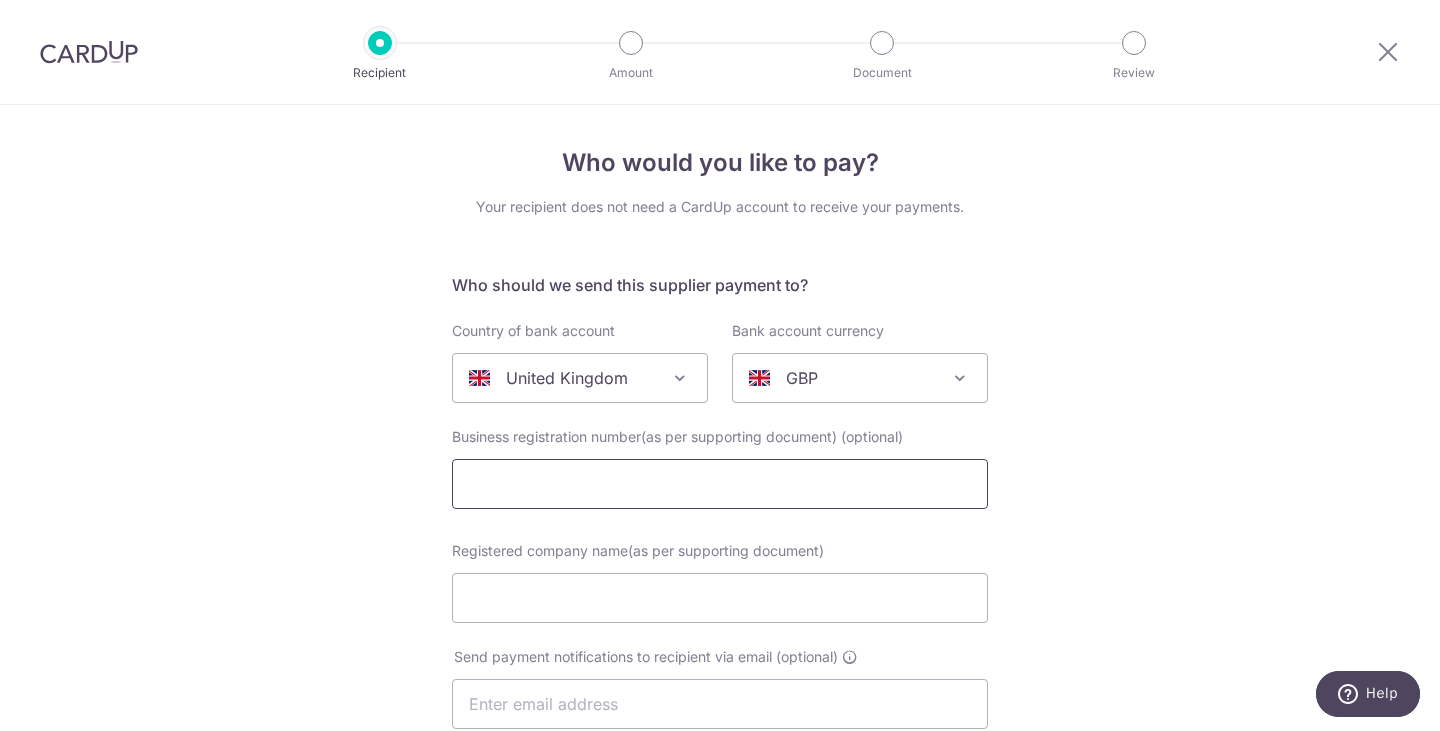 paste on "[COMPANY REGISTRATION]" 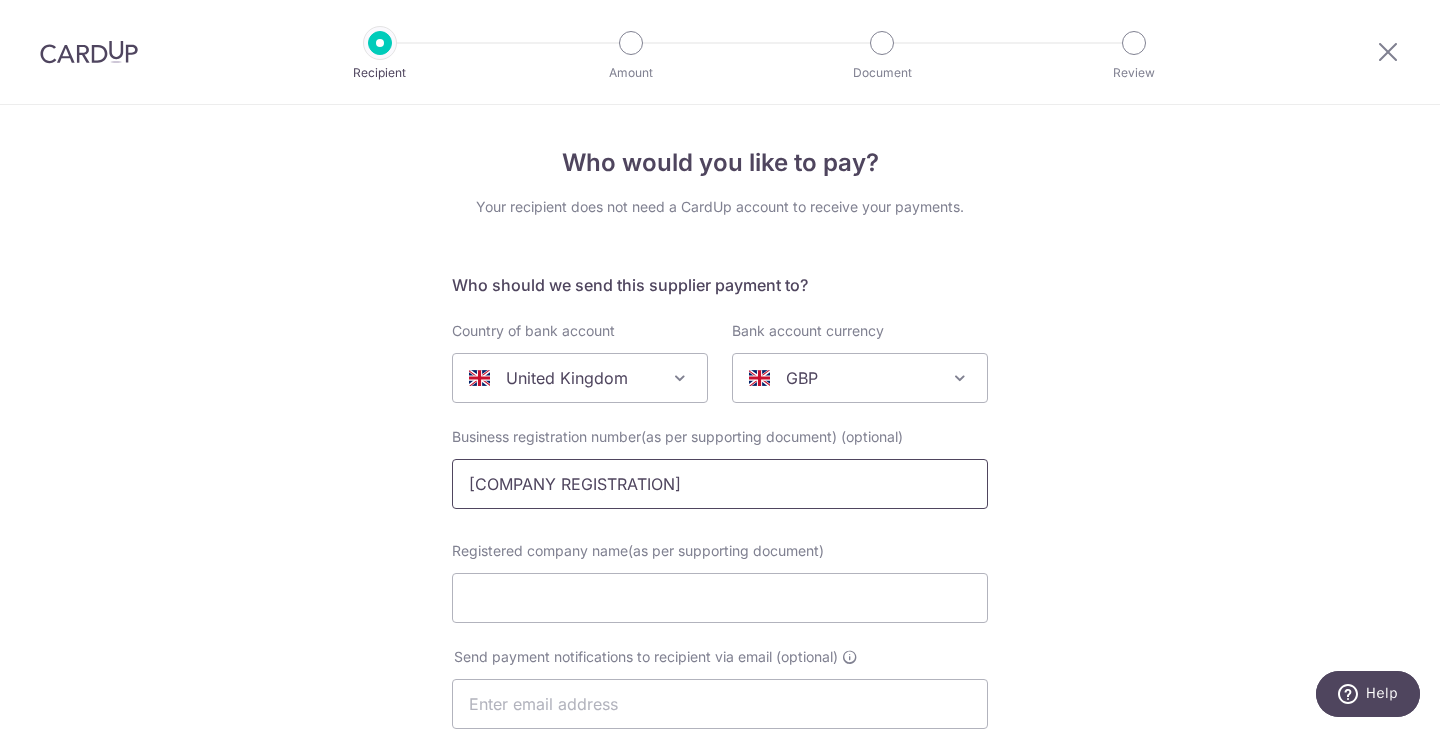 click on "[COMPANY REGISTRATION]" at bounding box center [720, 484] 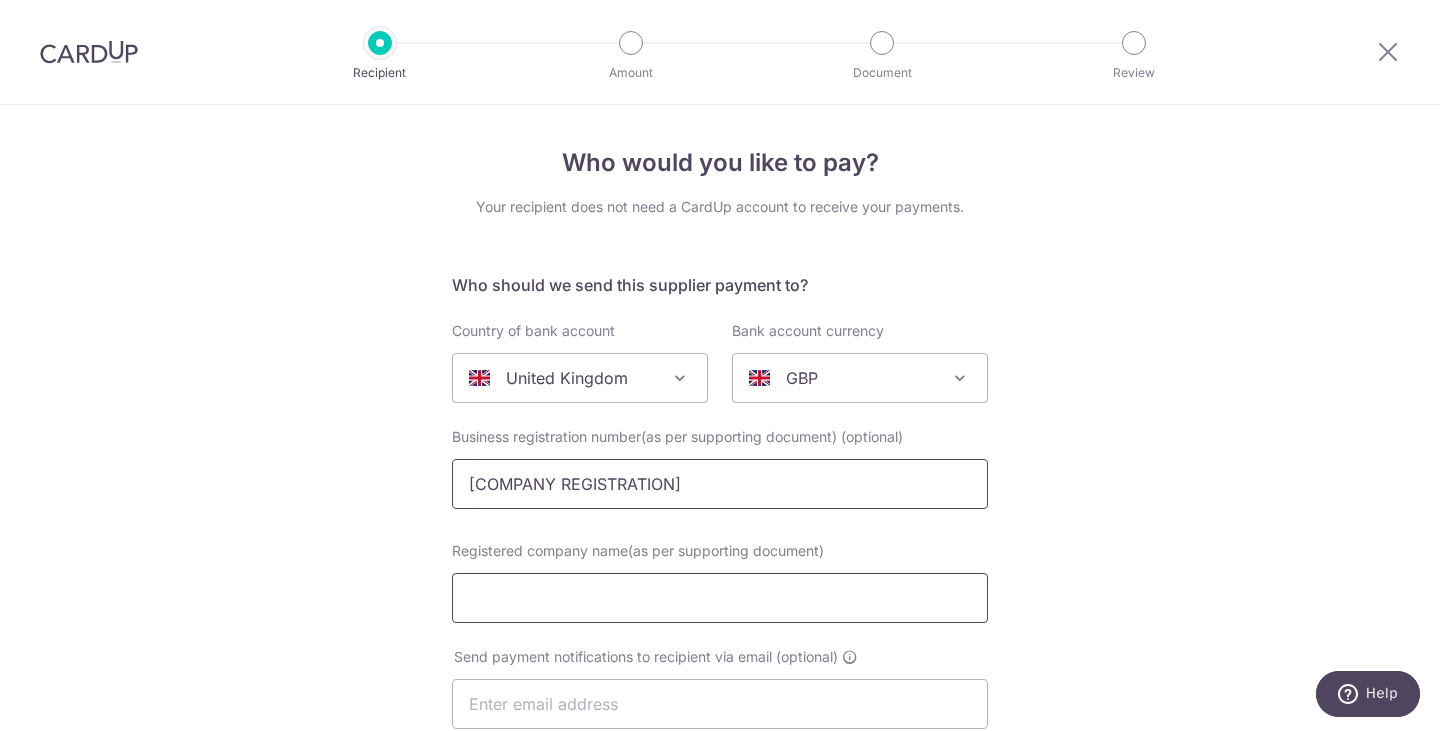 type on "[COMPANY REGISTRATION]" 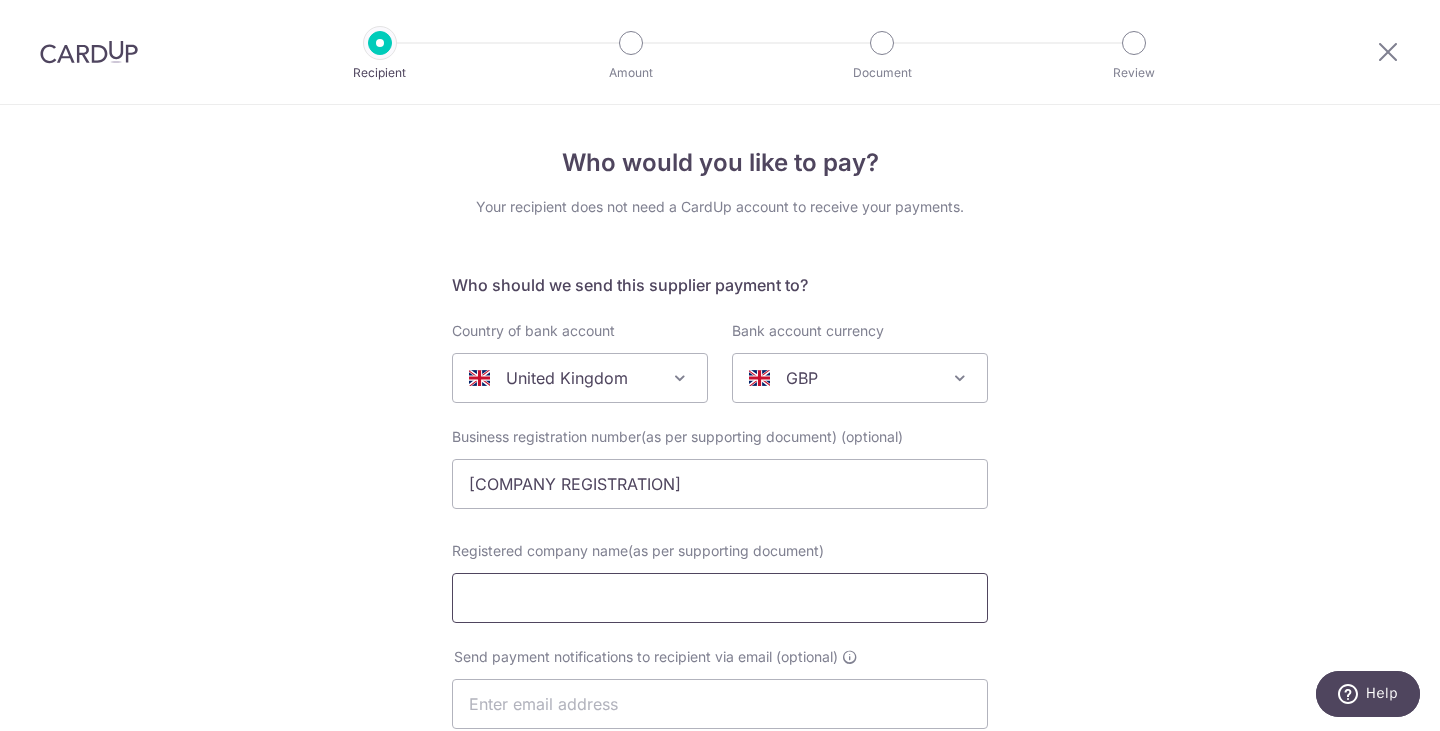 click on "Registered company name(as per supporting document)" at bounding box center [720, 598] 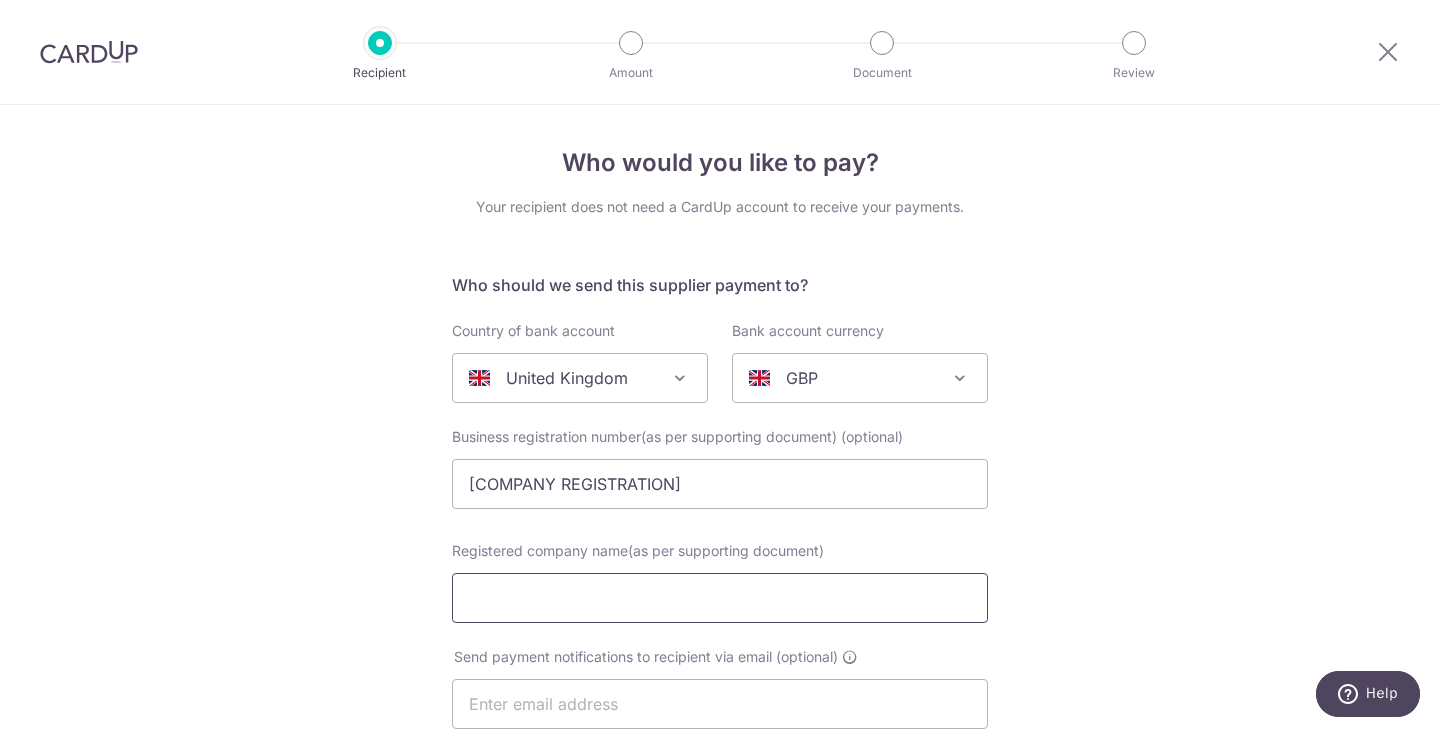 paste on "TORRANCE PREMIUM SPIRITS LIMITED" 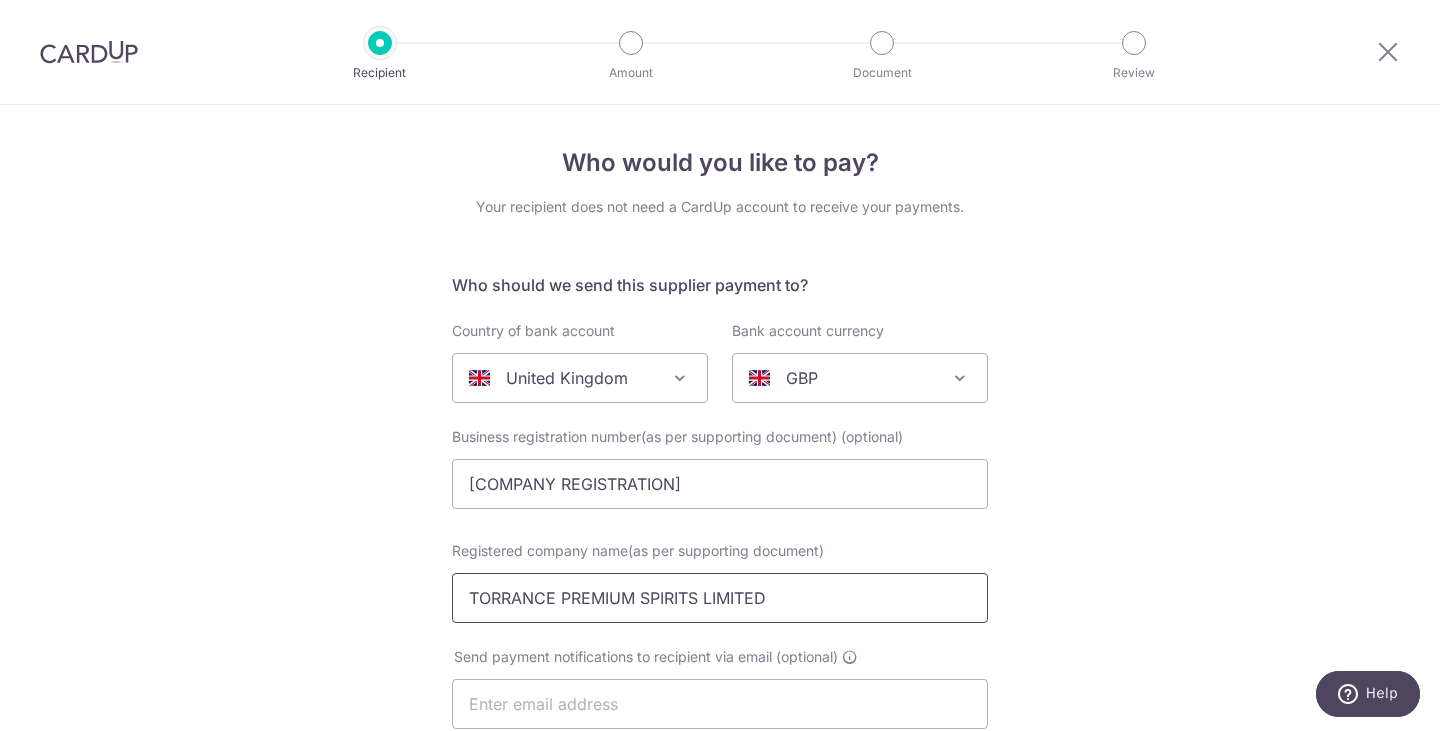 click on "TORRANCE PREMIUM SPIRITS LIMITED" at bounding box center (720, 598) 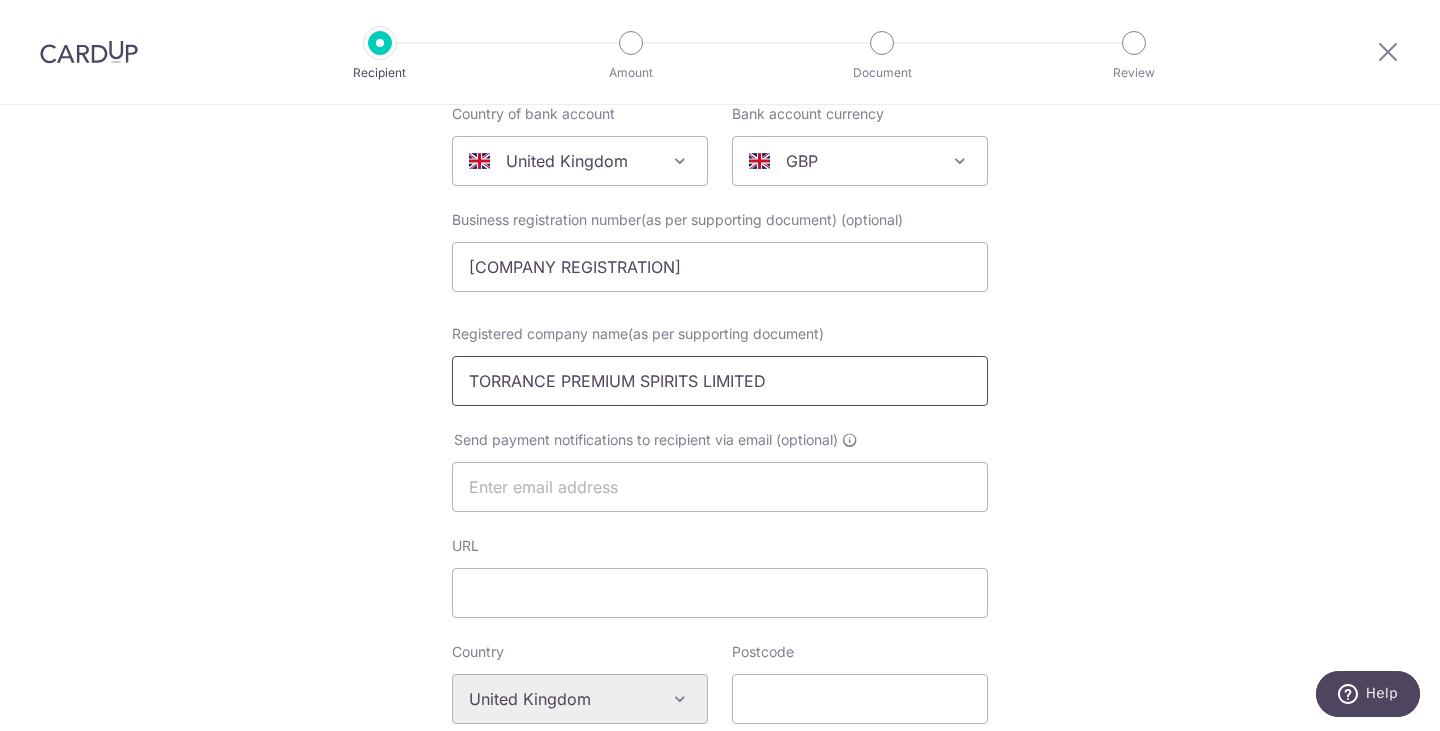 scroll, scrollTop: 306, scrollLeft: 0, axis: vertical 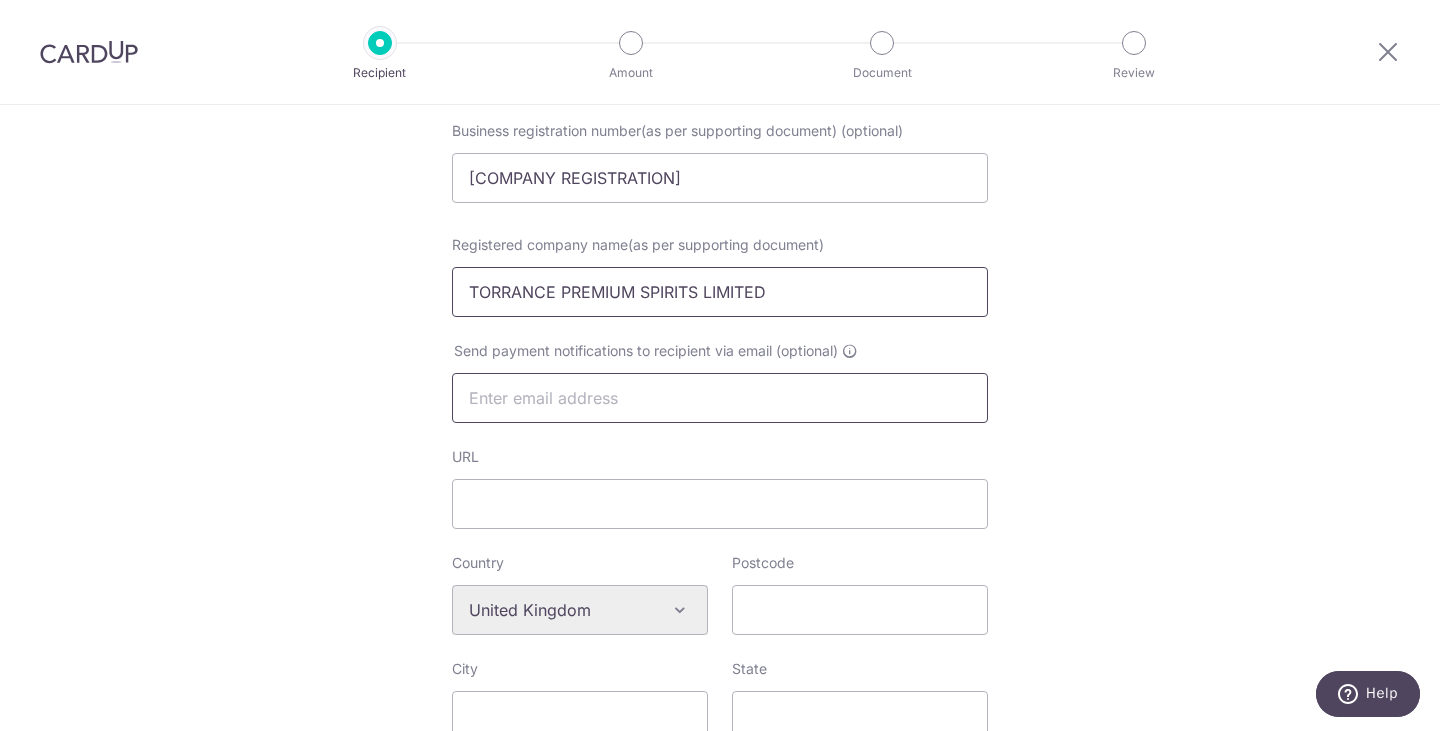 type on "TORRANCE PREMIUM SPIRITS LIMITED" 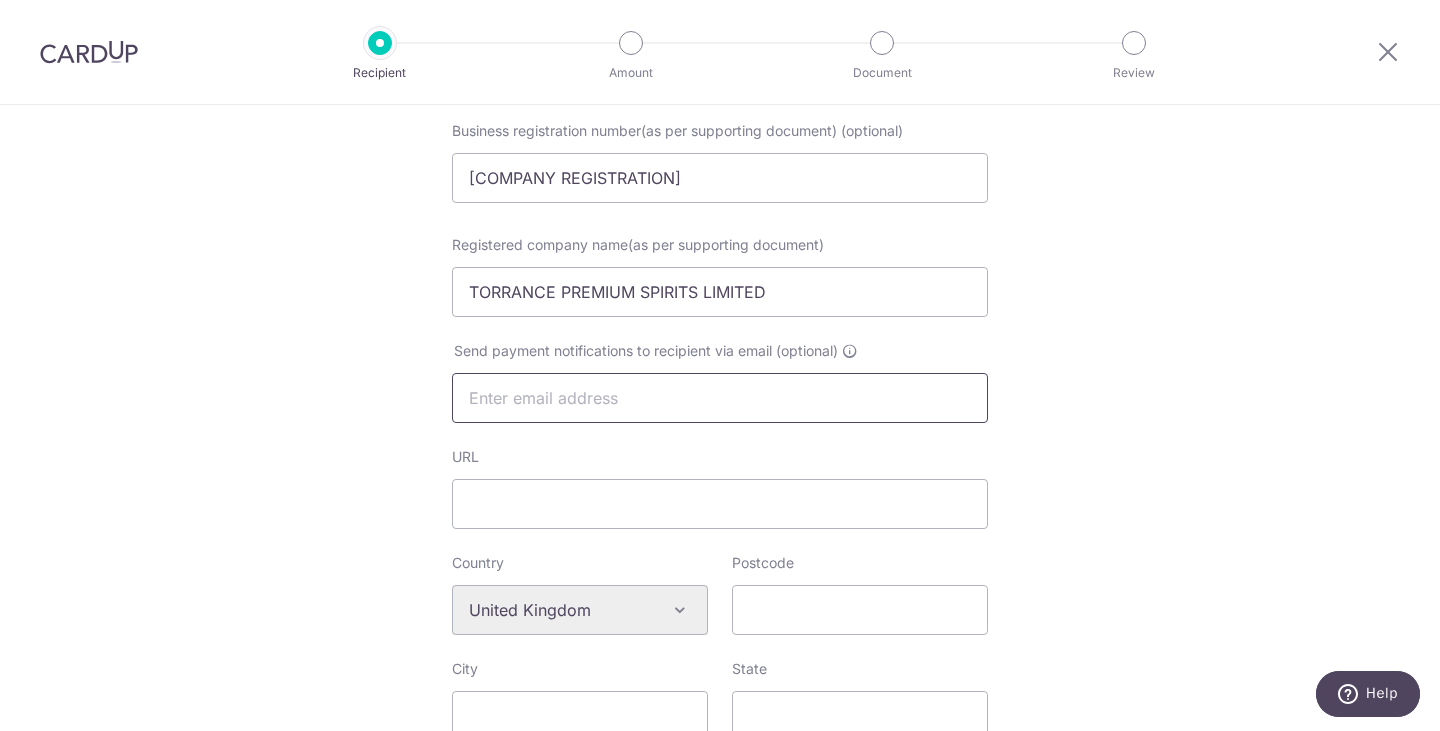 click at bounding box center [720, 398] 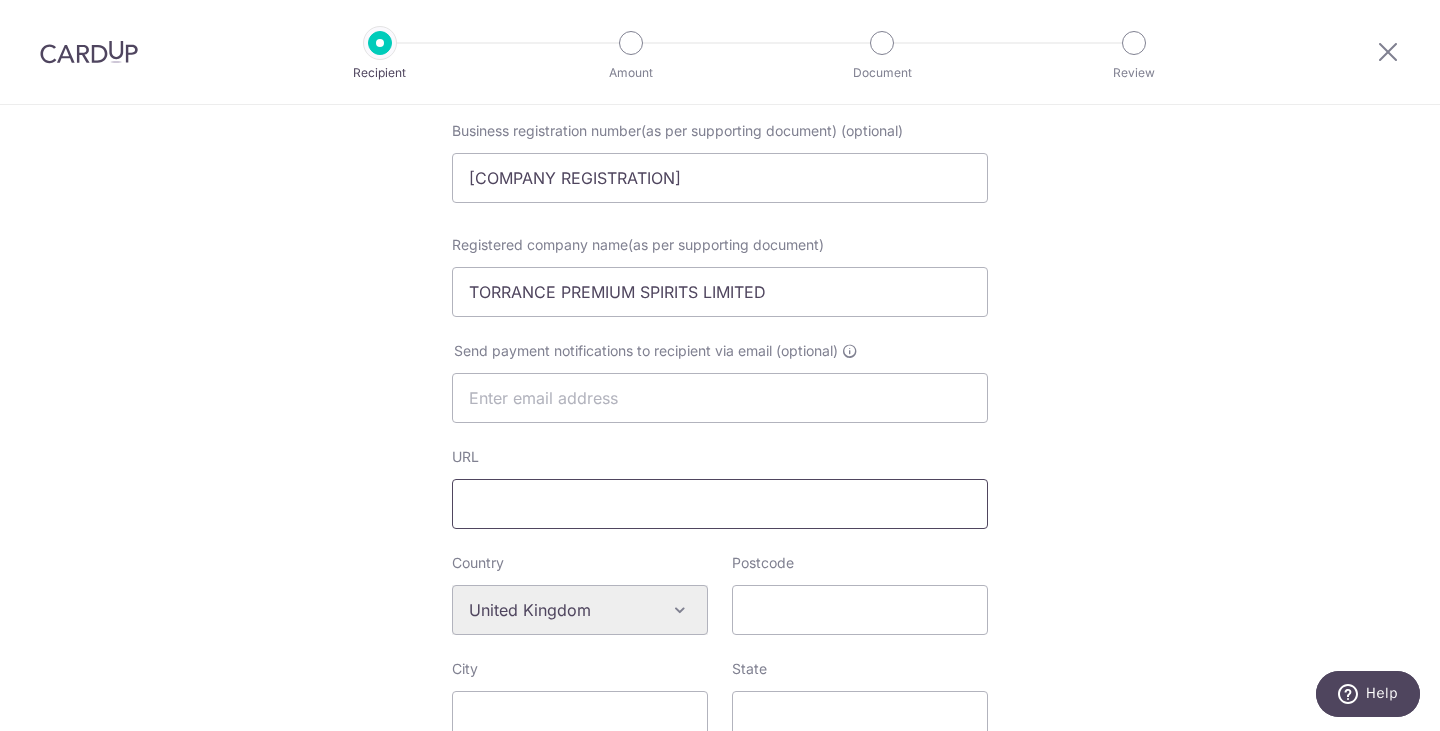click on "URL" at bounding box center [720, 504] 